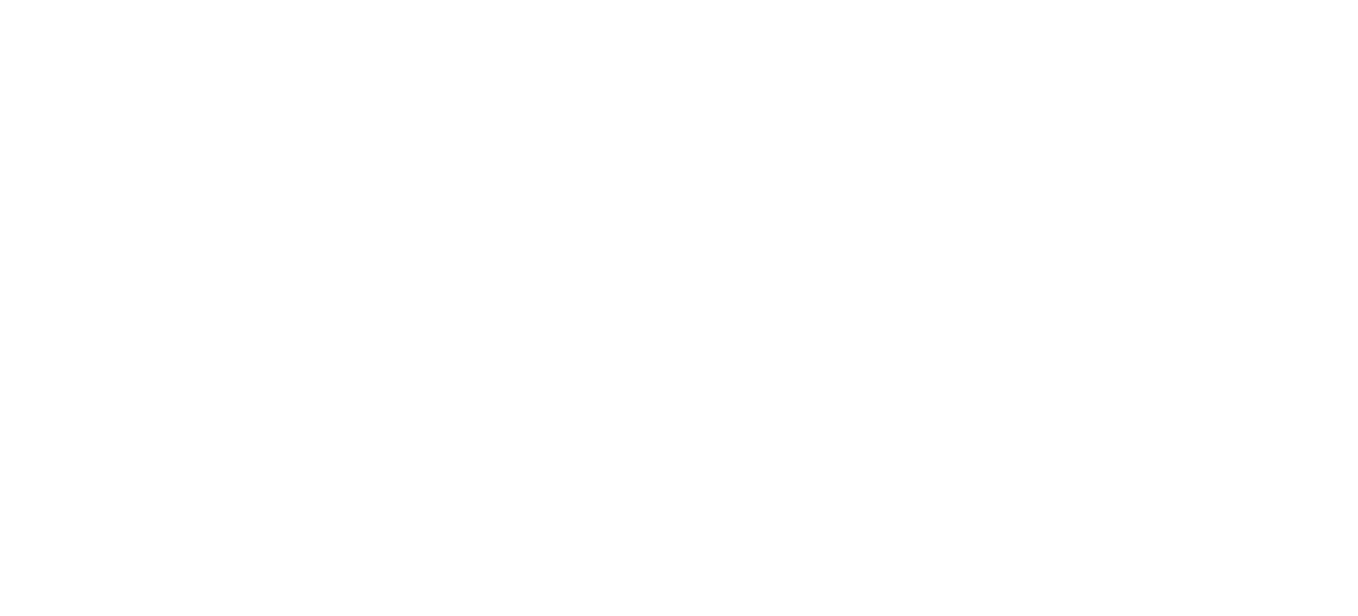 scroll, scrollTop: 0, scrollLeft: 0, axis: both 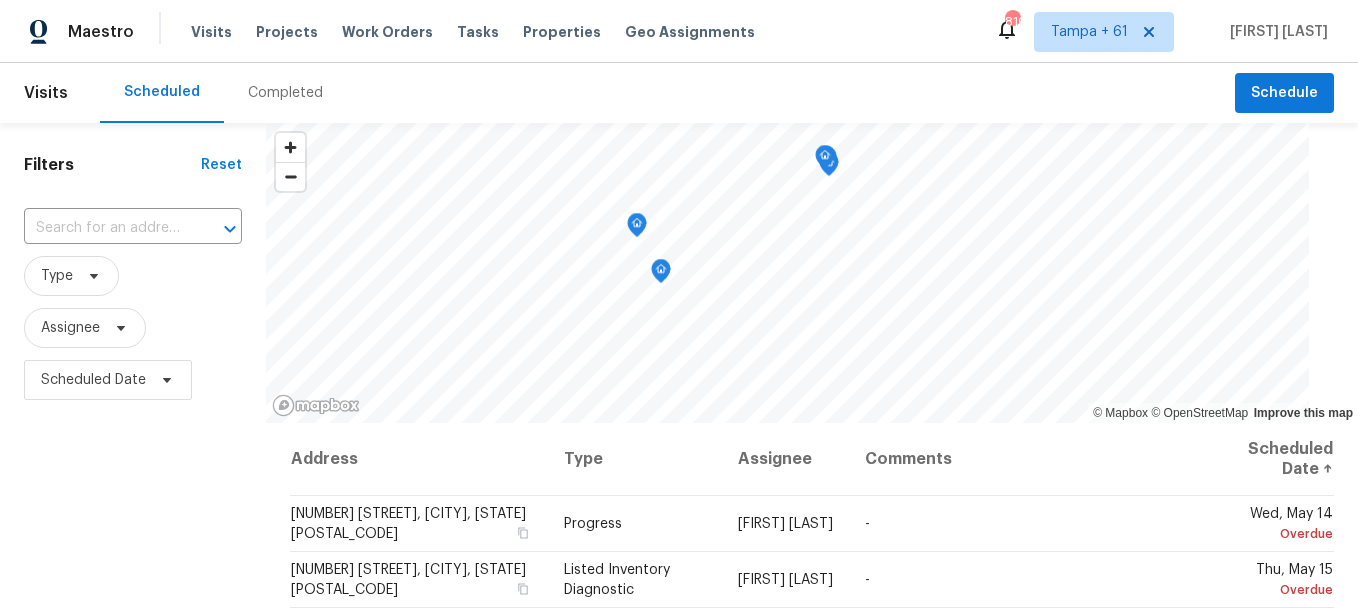 click on "Scheduled Completed" at bounding box center (667, 93) 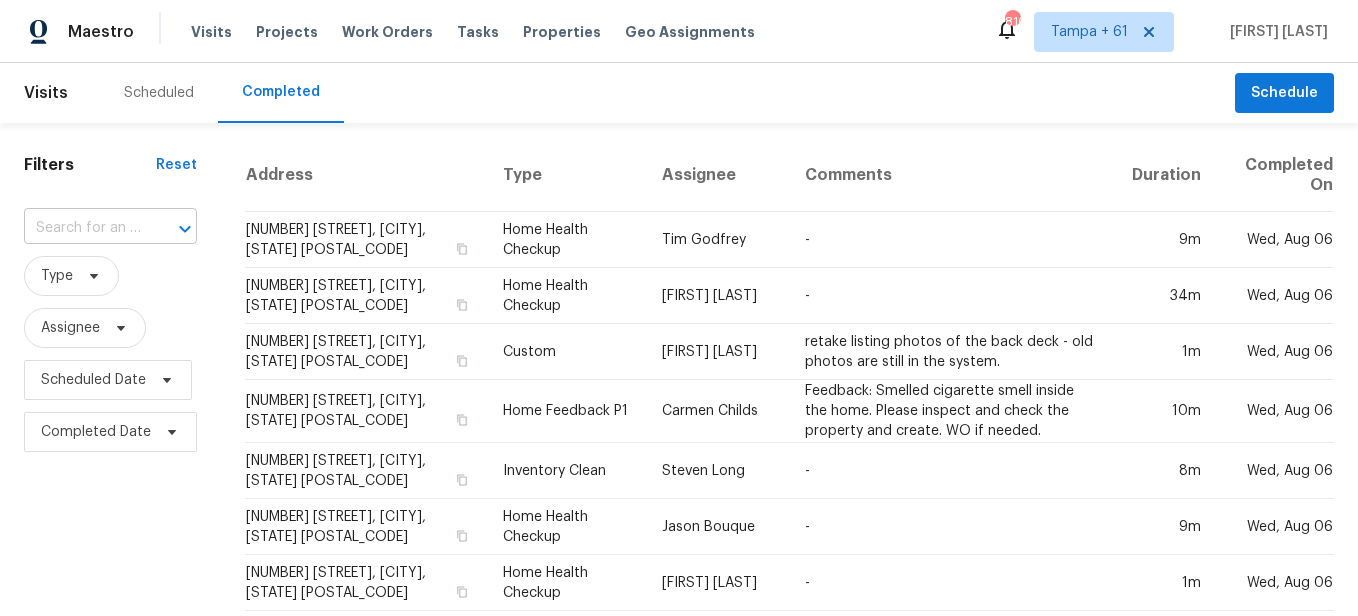 click at bounding box center (82, 228) 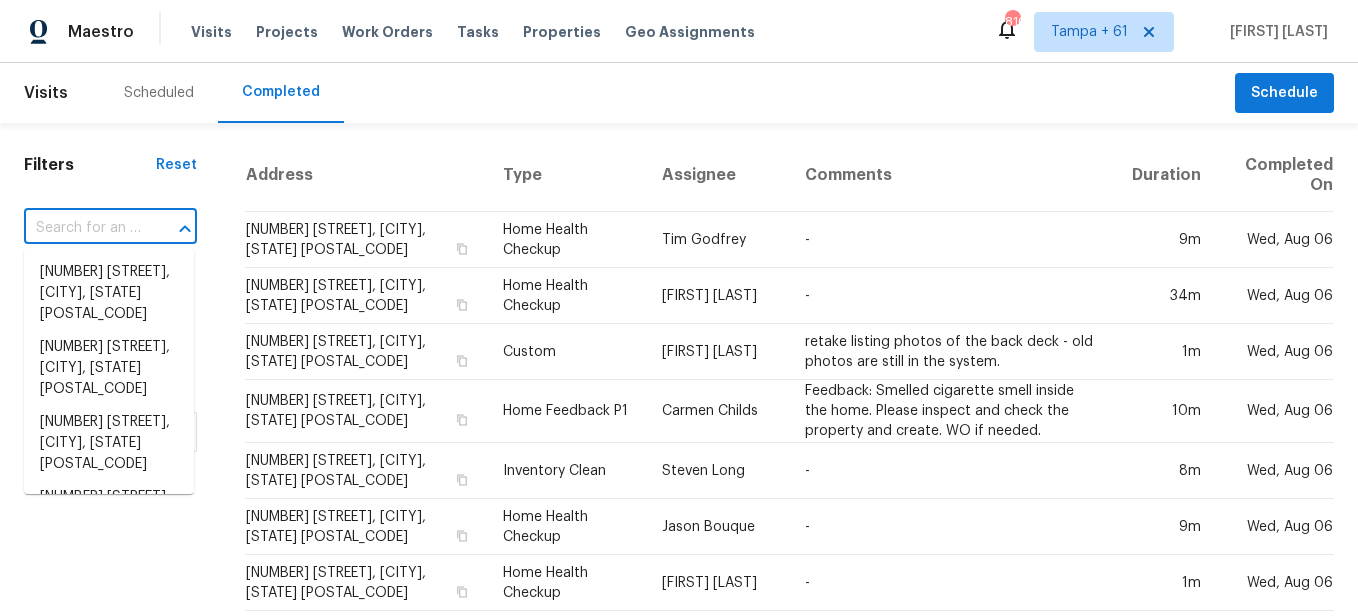 paste on "Barcketing" 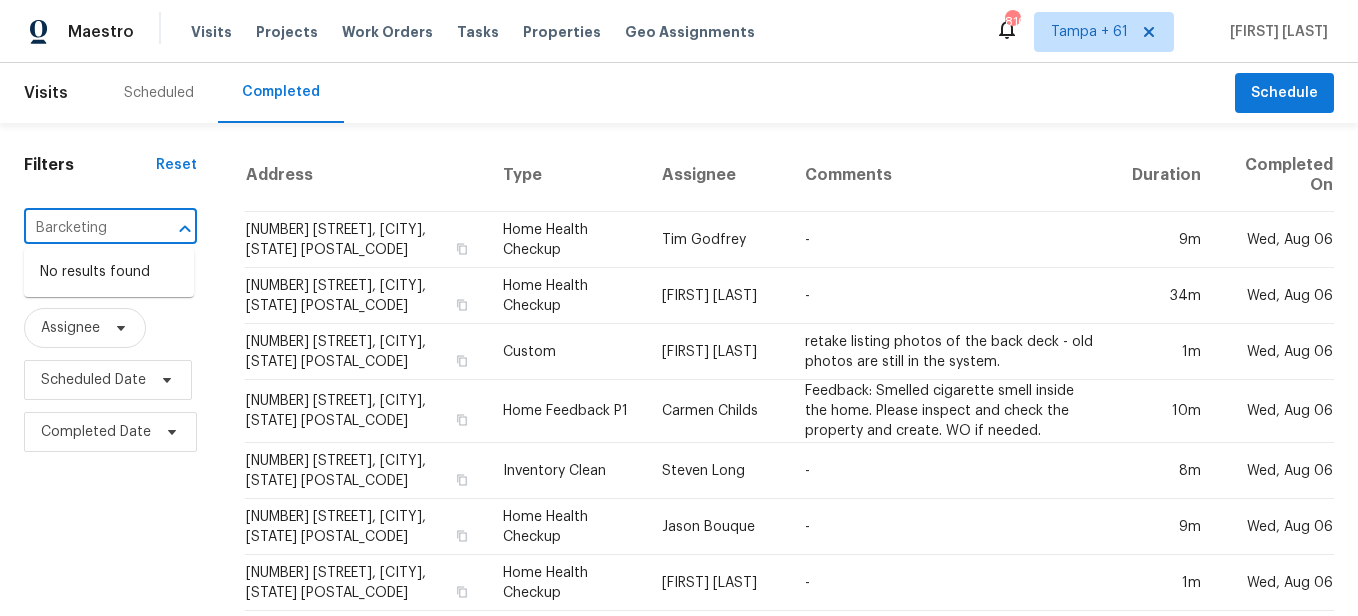type on "Barcketing" 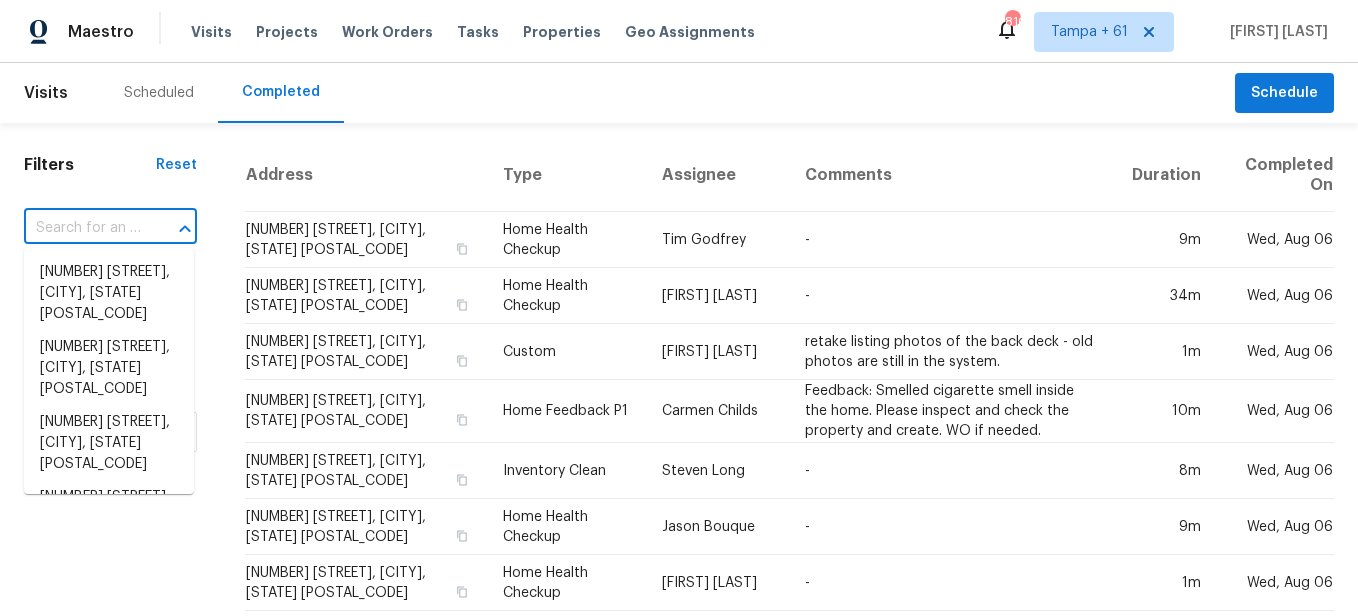 click at bounding box center [82, 228] 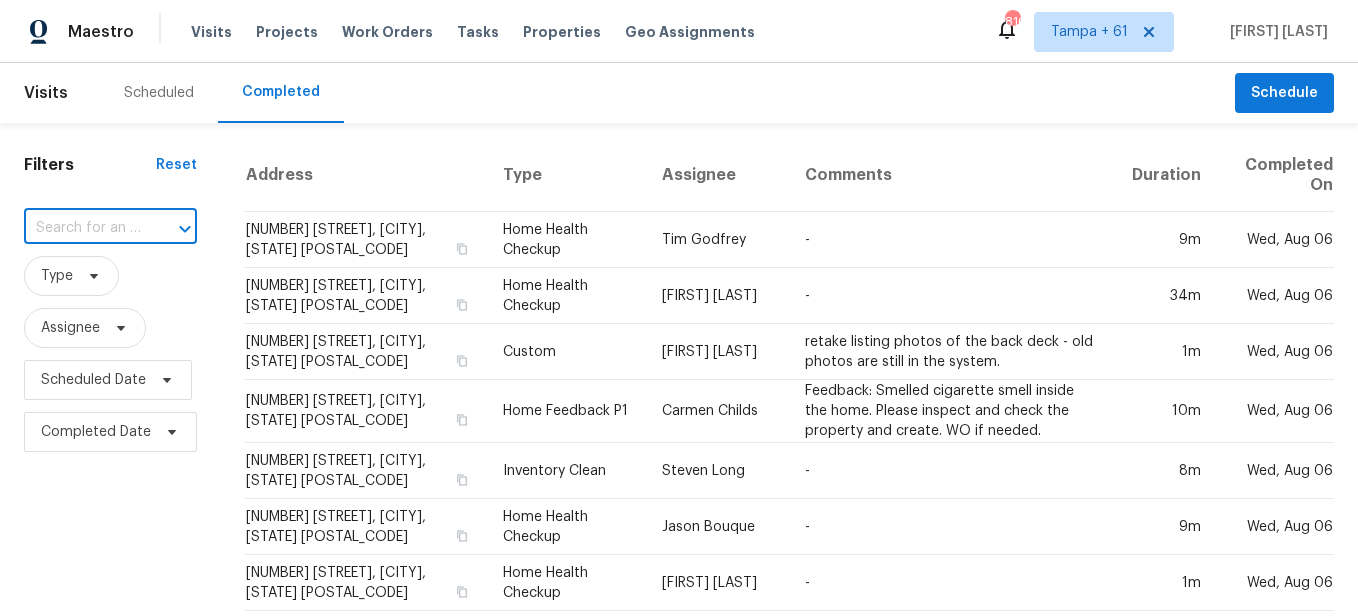 paste on "[NUMBER] [STREET], [CITY], [STATE] [POSTAL_CODE]" 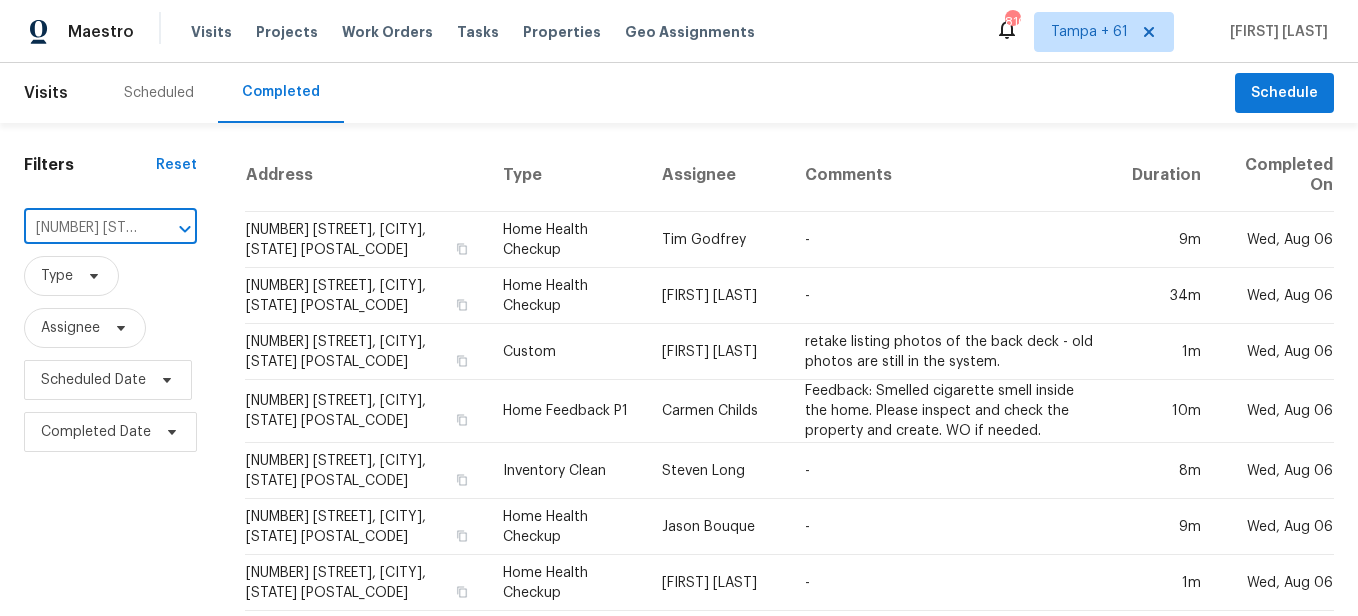 scroll, scrollTop: 0, scrollLeft: 145, axis: horizontal 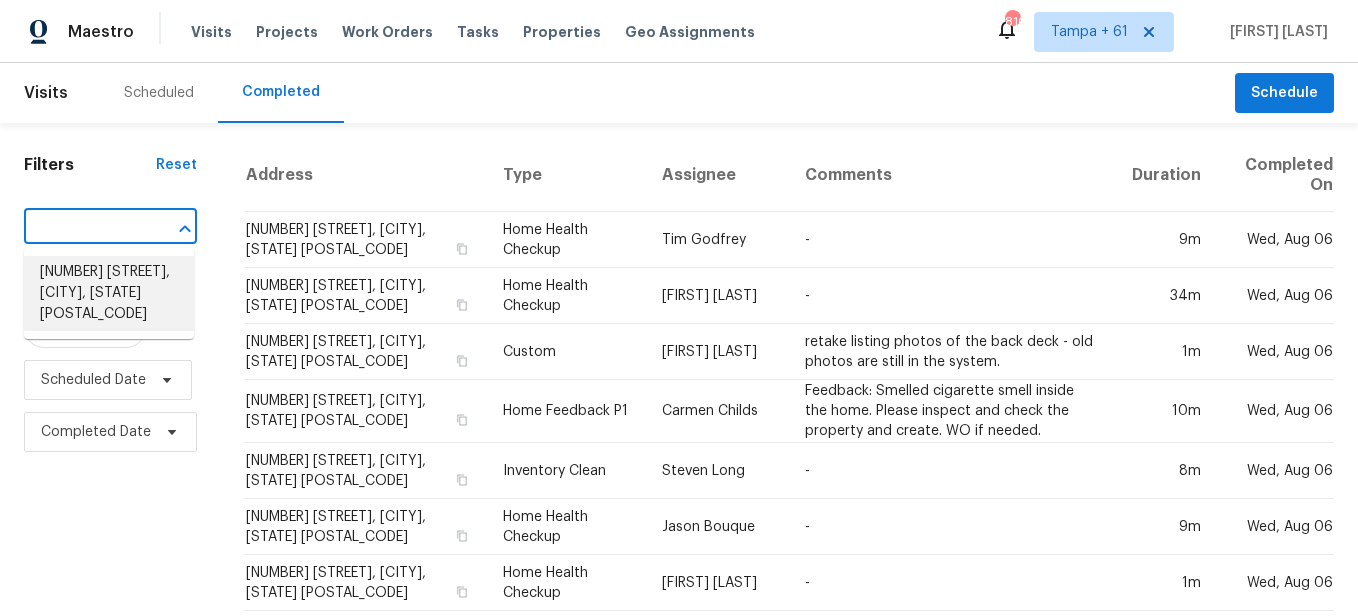 click on "[NUMBER] [STREET], [CITY], [STATE] [POSTAL_CODE]" at bounding box center [109, 293] 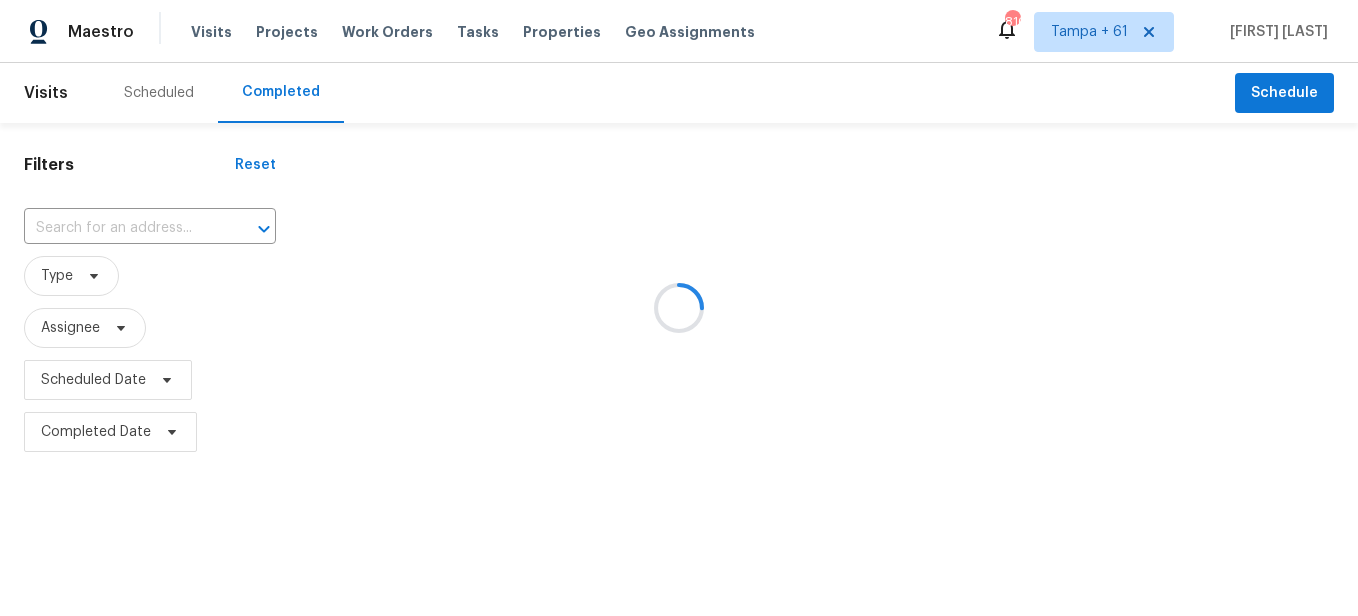 type on "[NUMBER] [STREET], [CITY], [STATE] [POSTAL_CODE]" 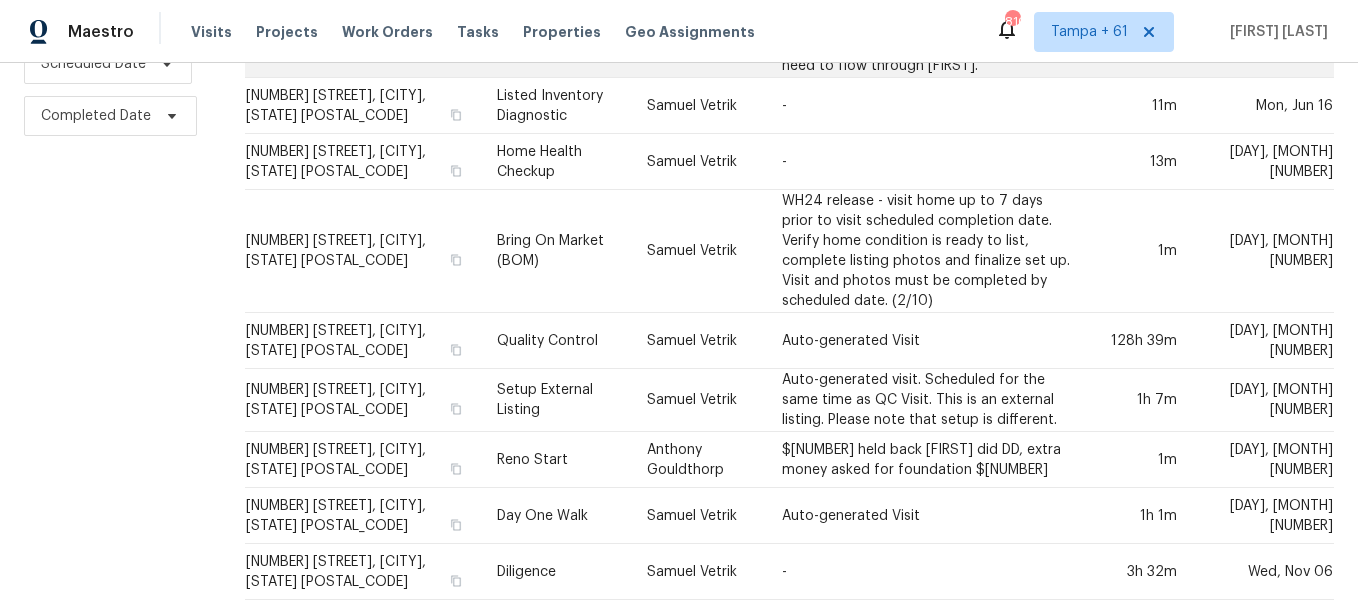 scroll, scrollTop: 351, scrollLeft: 0, axis: vertical 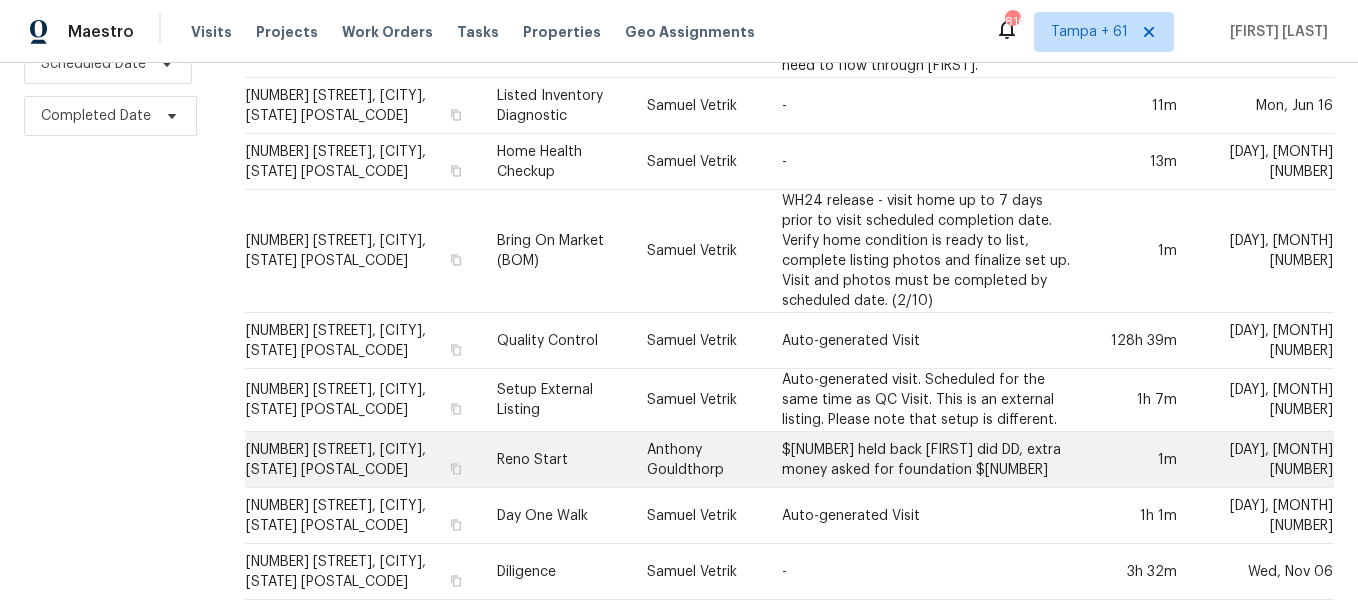 click on "Reno Start" at bounding box center (556, 460) 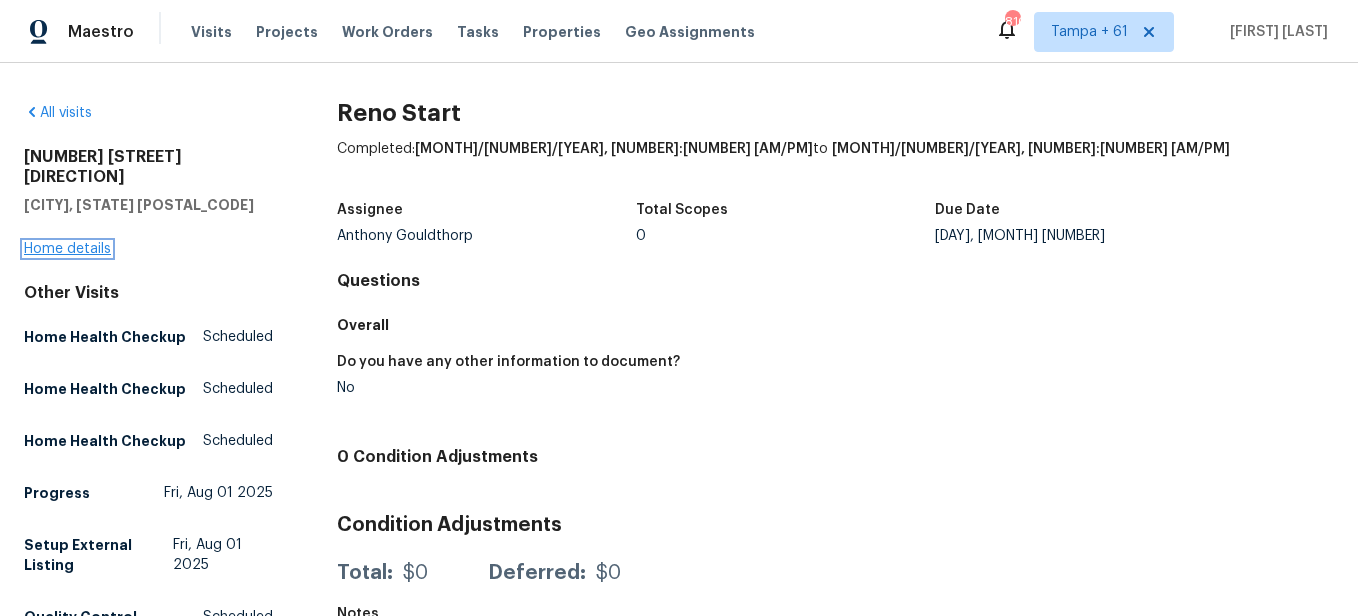 click on "Home details" at bounding box center (67, 249) 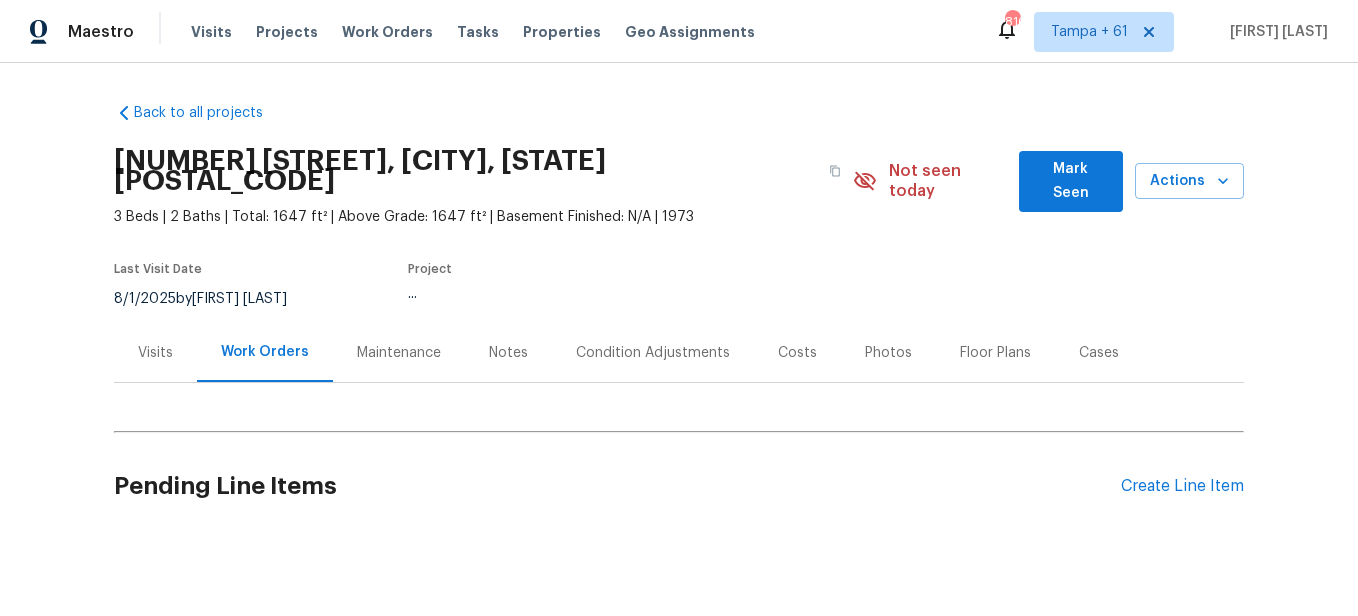click on "Photos" at bounding box center (888, 352) 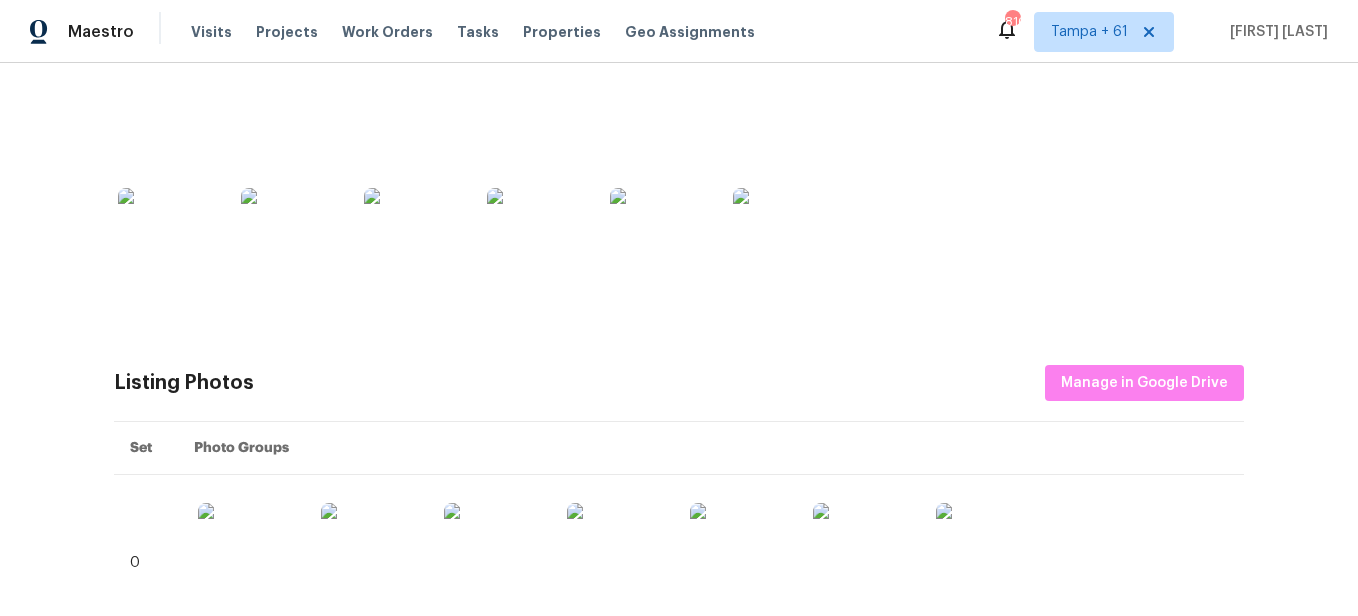 scroll, scrollTop: 600, scrollLeft: 0, axis: vertical 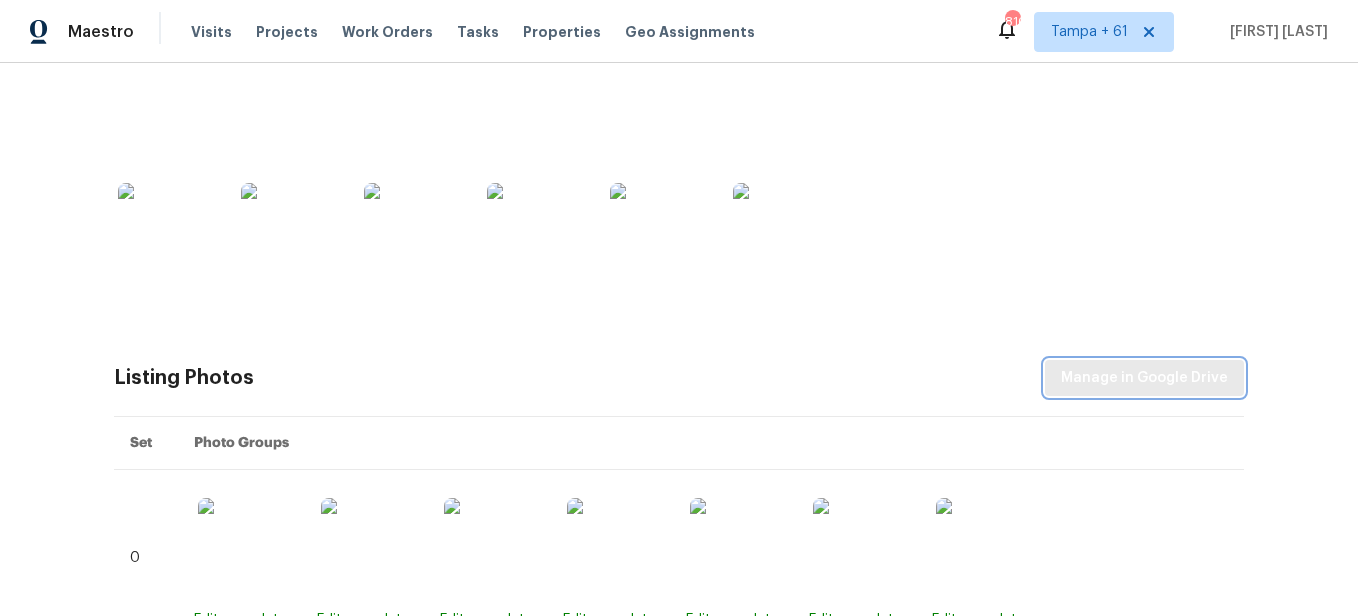 click on "Manage in Google Drive" at bounding box center [1144, 378] 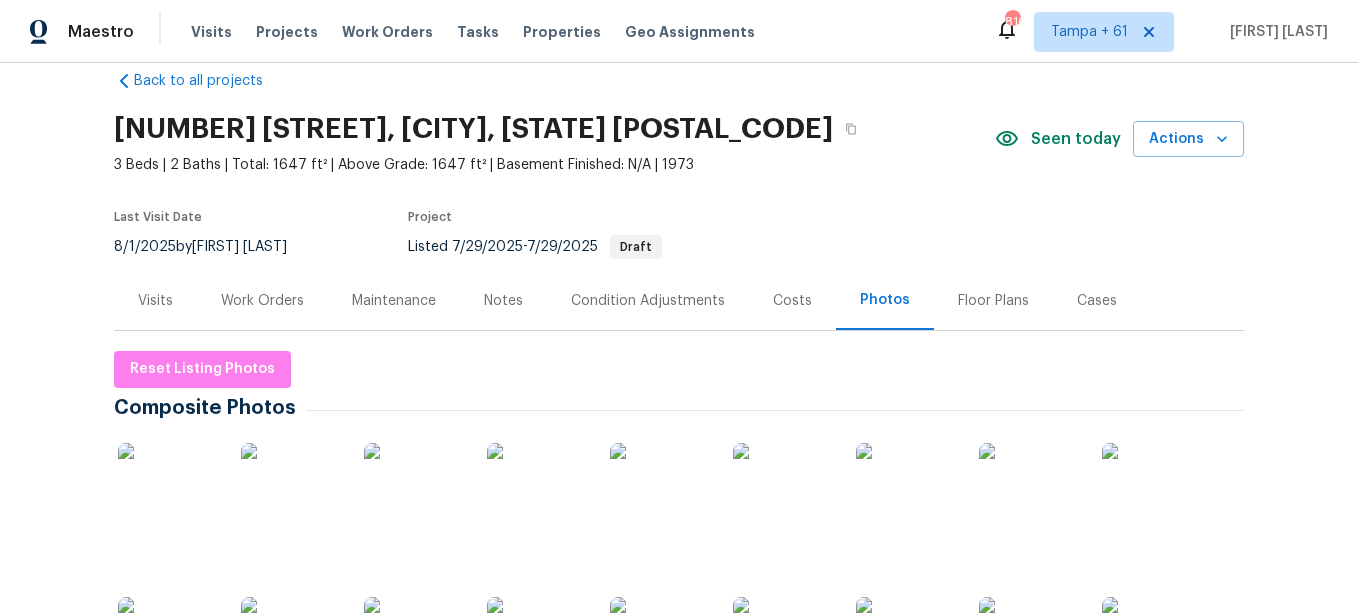 scroll, scrollTop: 0, scrollLeft: 0, axis: both 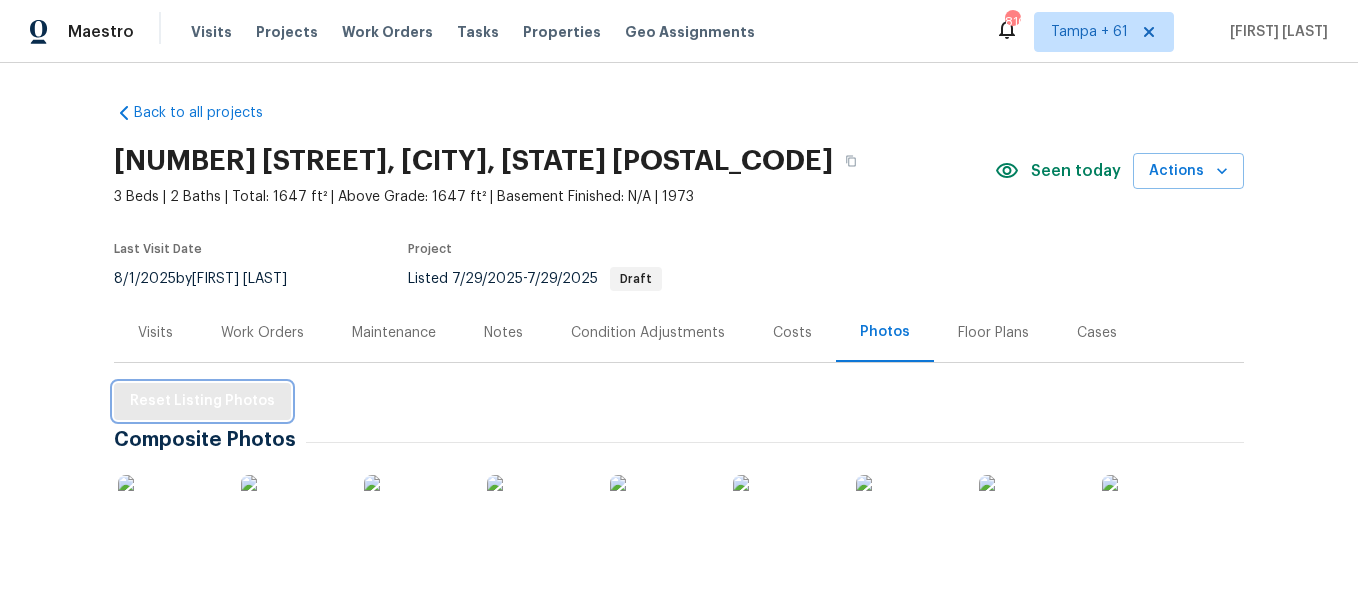 click on "Reset Listing Photos" at bounding box center (202, 401) 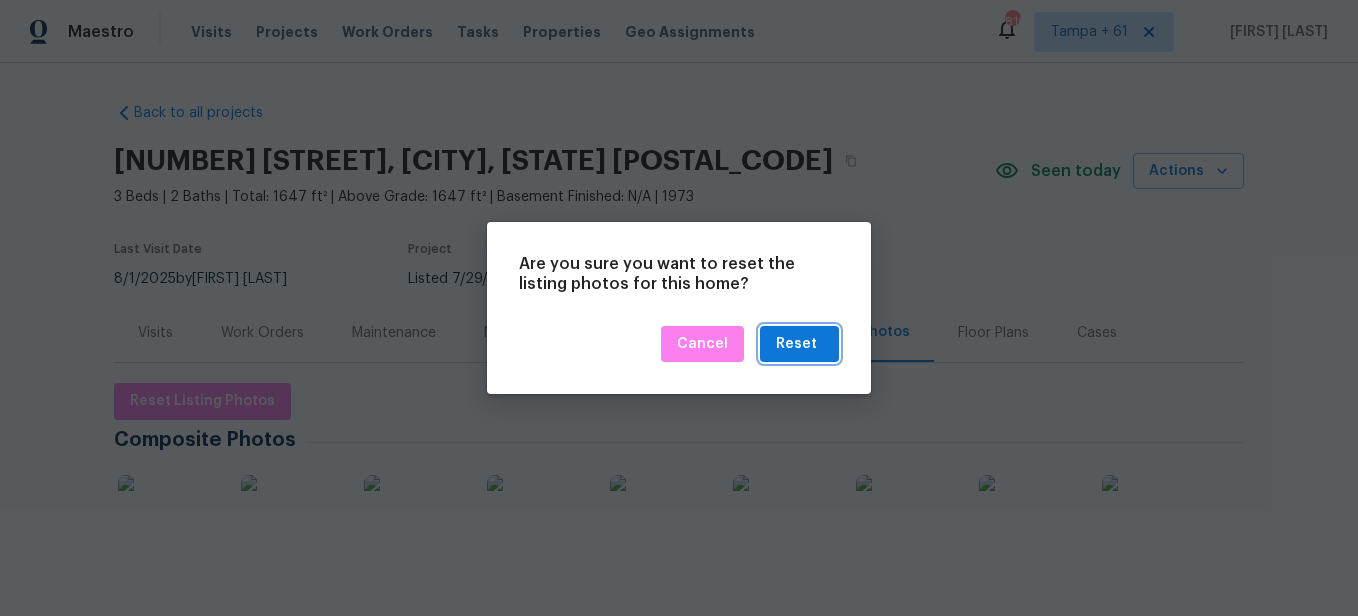 click on "Reset" at bounding box center [796, 344] 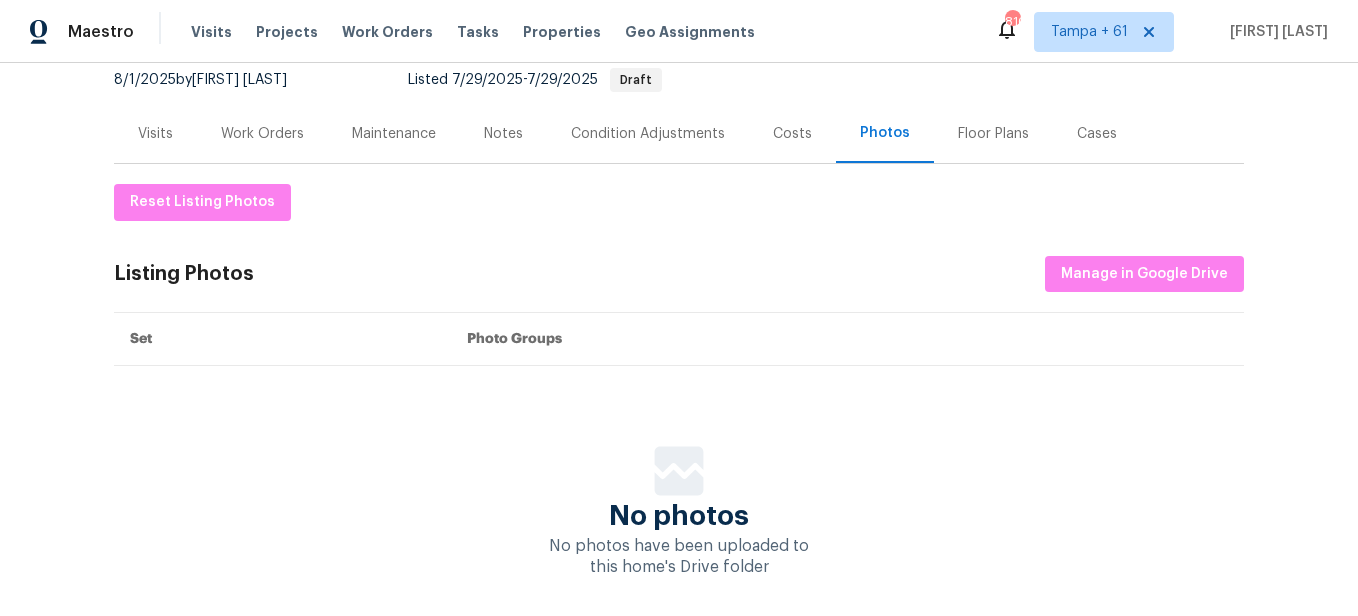 scroll, scrollTop: 200, scrollLeft: 0, axis: vertical 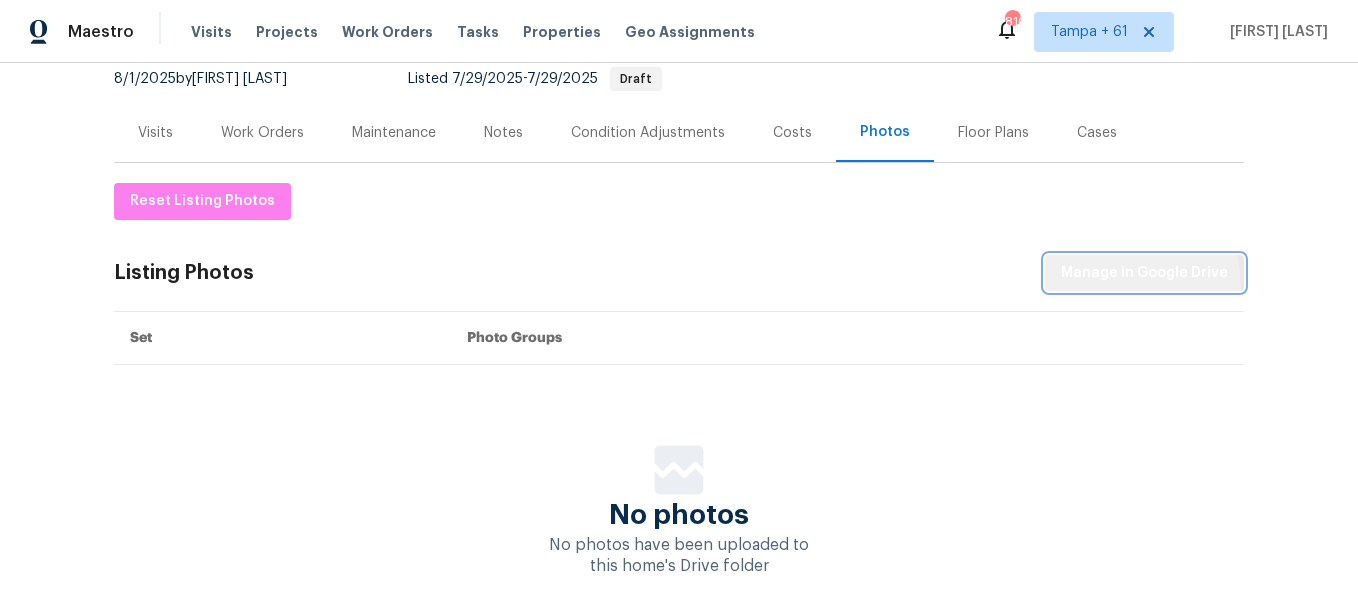 click on "Manage in Google Drive" at bounding box center [1144, 273] 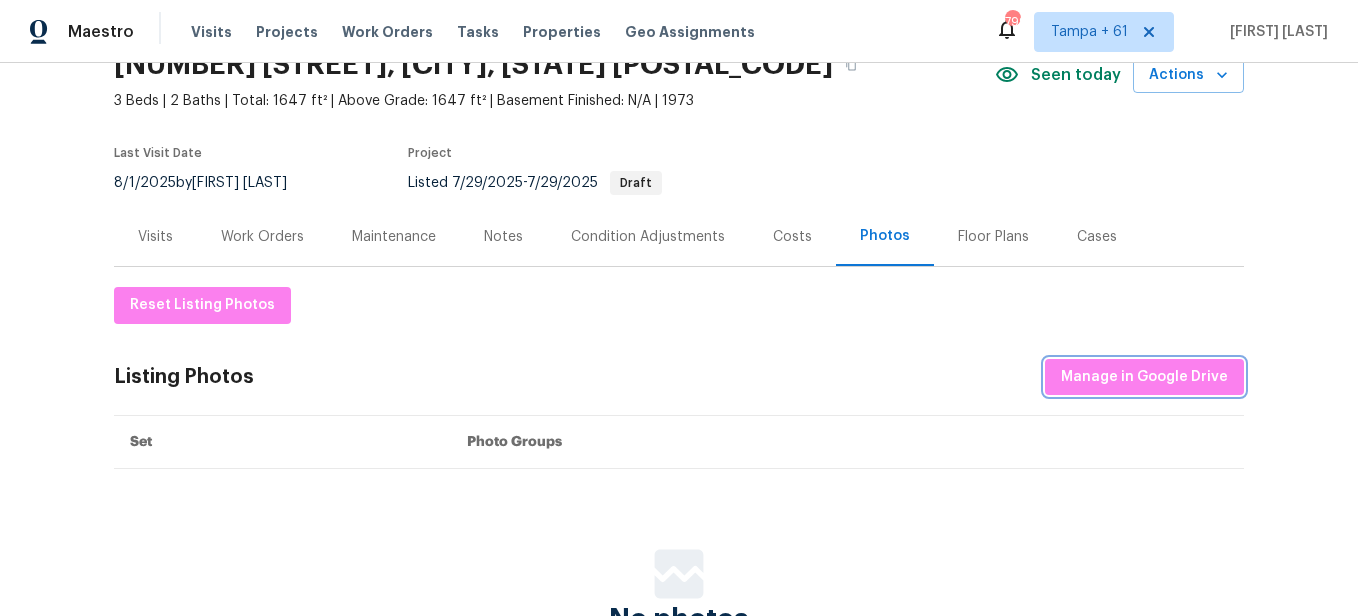 scroll, scrollTop: 0, scrollLeft: 0, axis: both 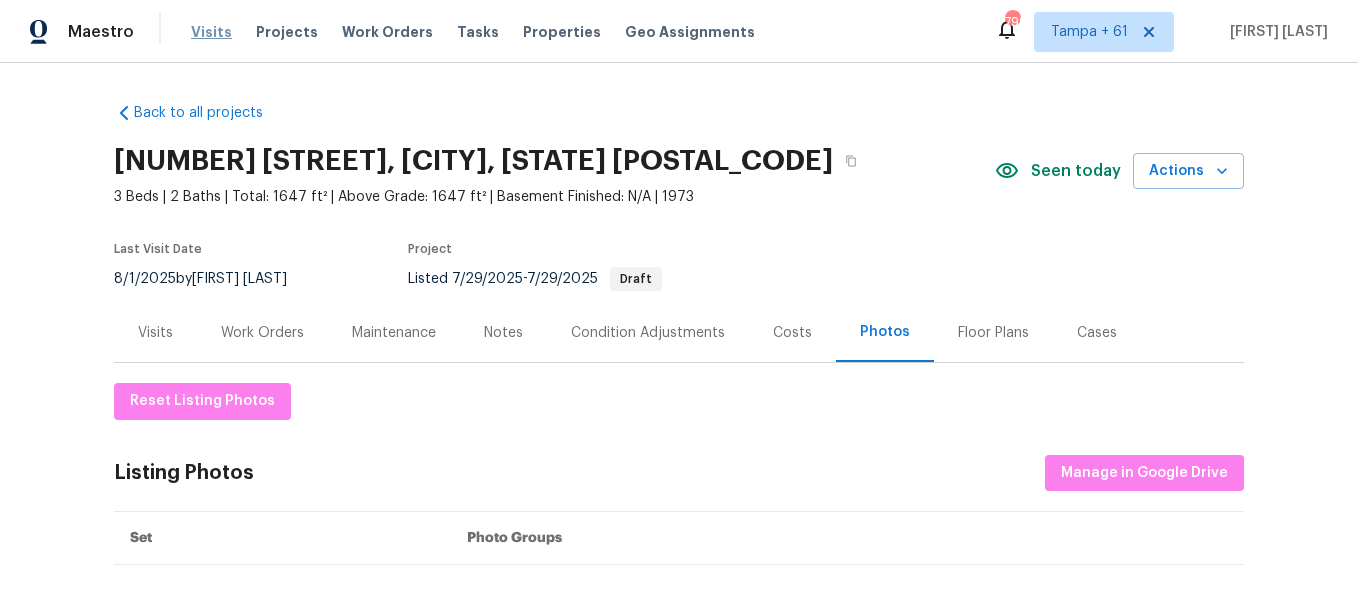 click on "Visits" at bounding box center [211, 32] 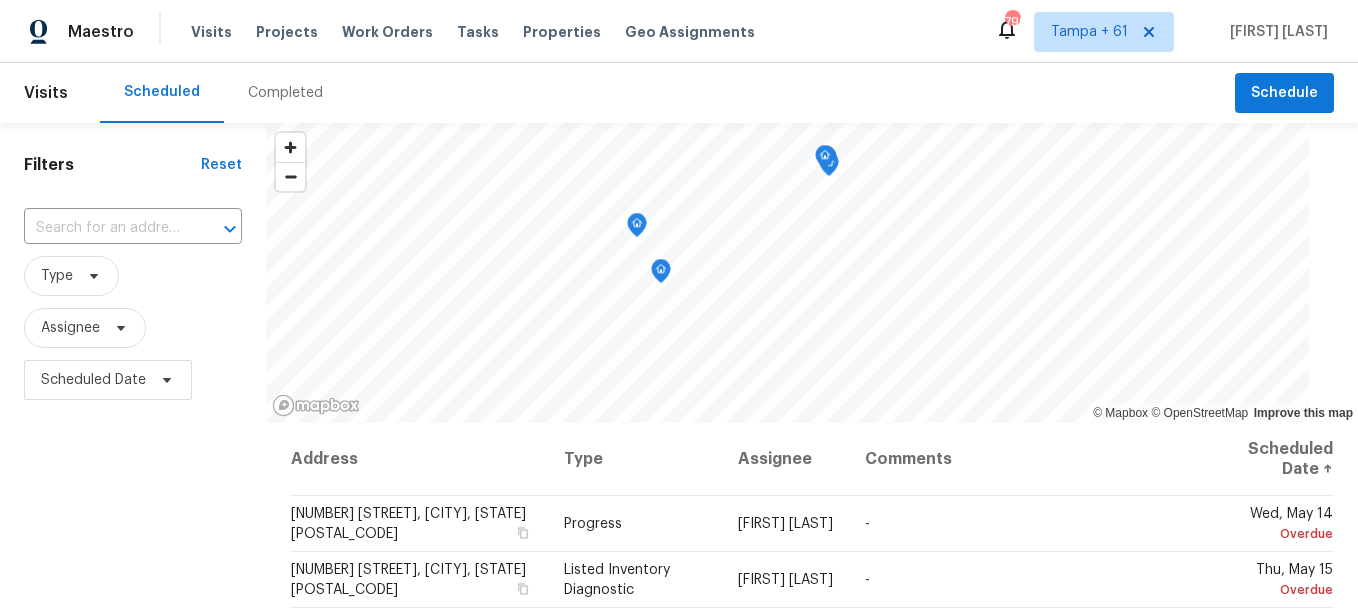 click on "Completed" at bounding box center (285, 93) 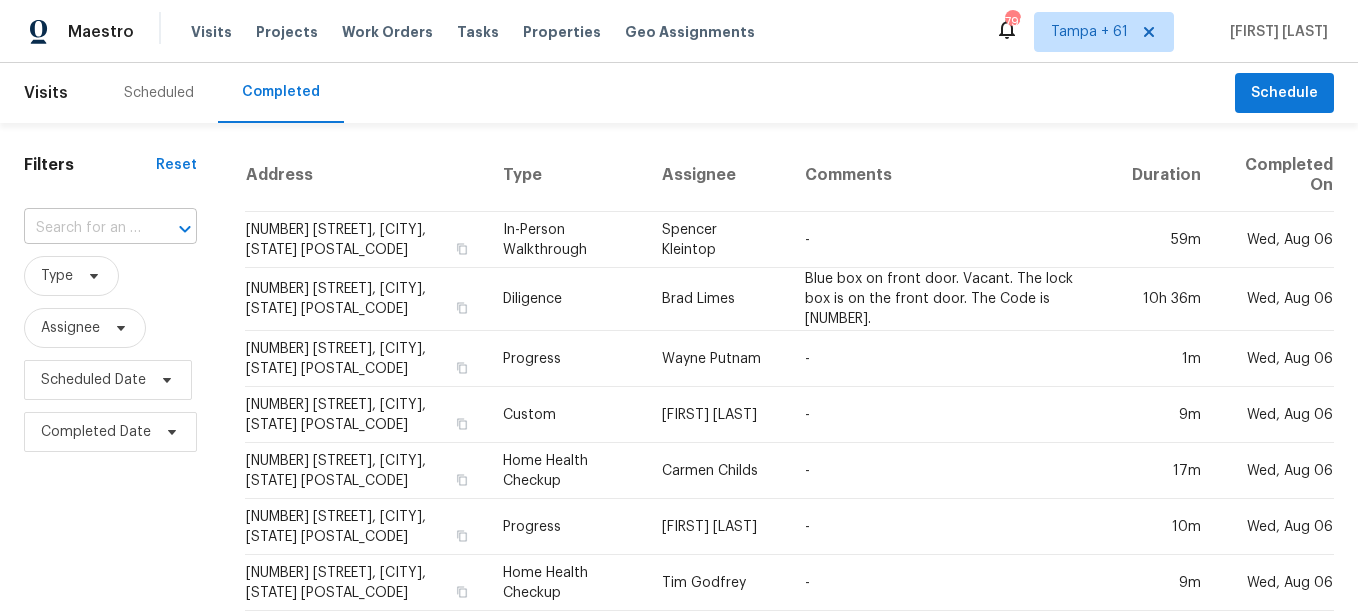 click at bounding box center (171, 229) 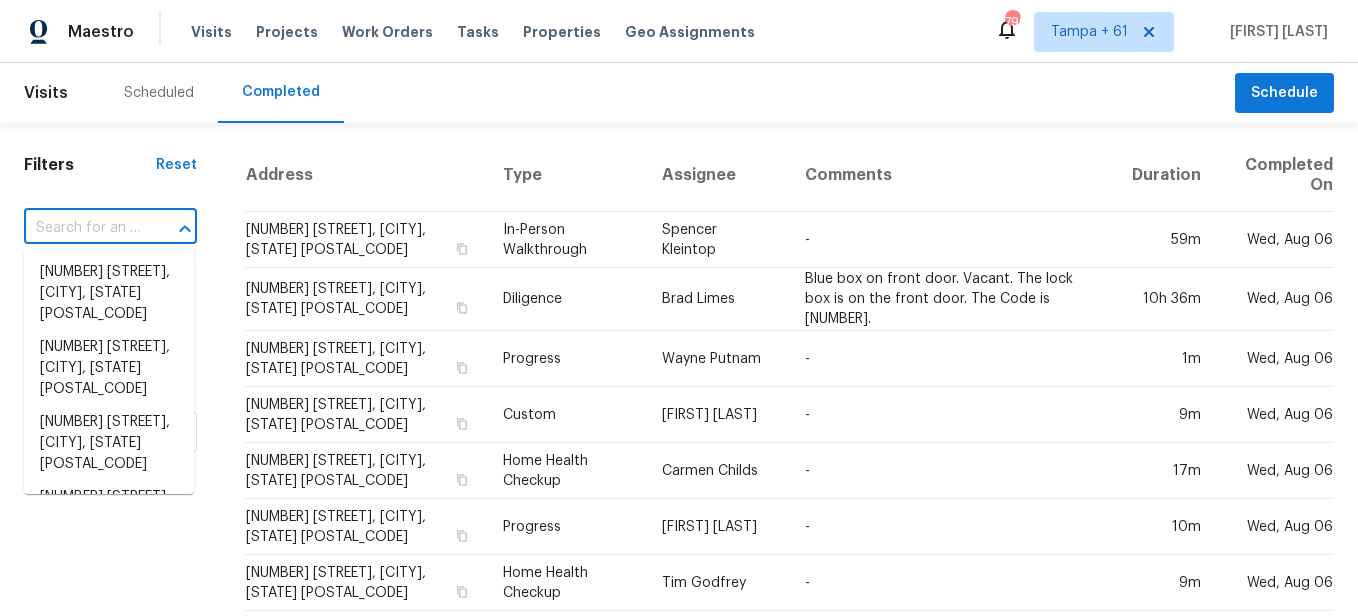 paste on "[NUMBER] [STREET], [CITY], [STATE] [POSTAL_CODE]" 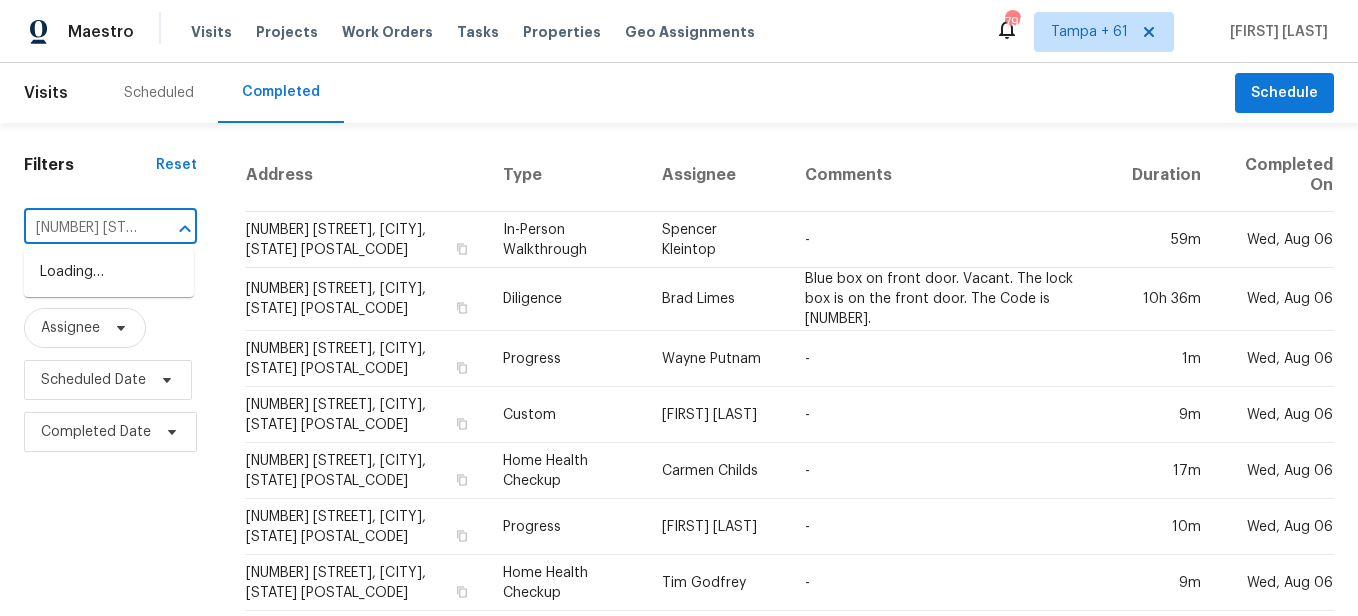 scroll, scrollTop: 0, scrollLeft: 138, axis: horizontal 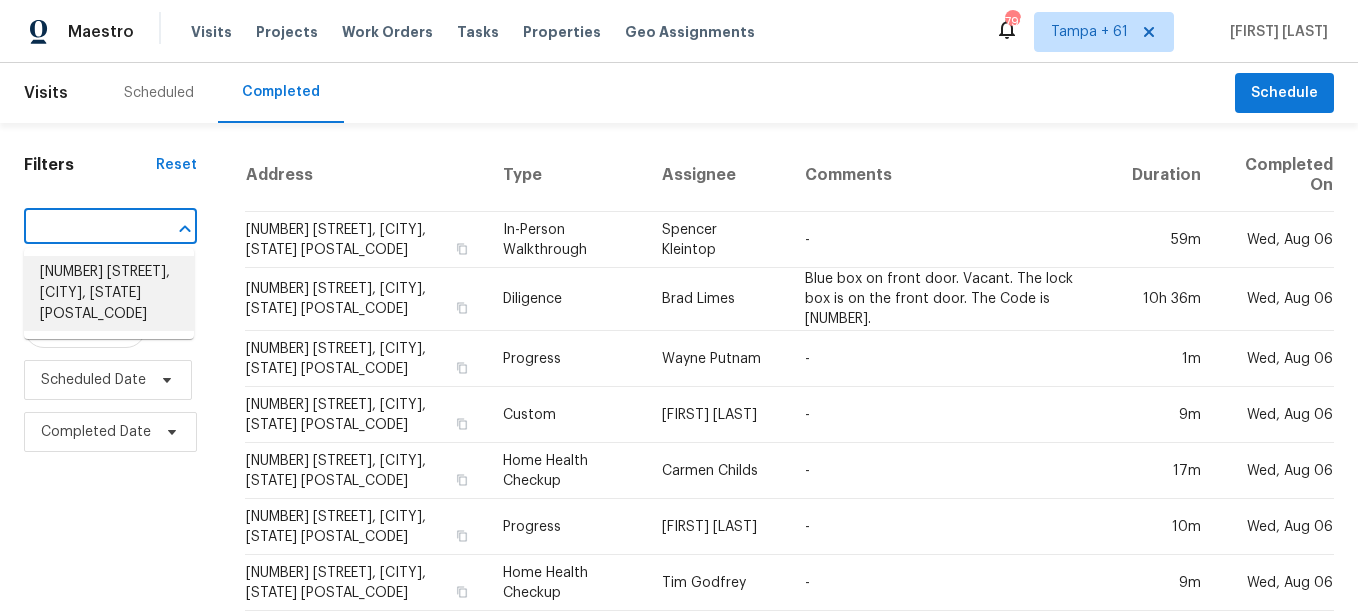 click on "[NUMBER] [STREET], [CITY], [STATE] [POSTAL_CODE]" at bounding box center (109, 293) 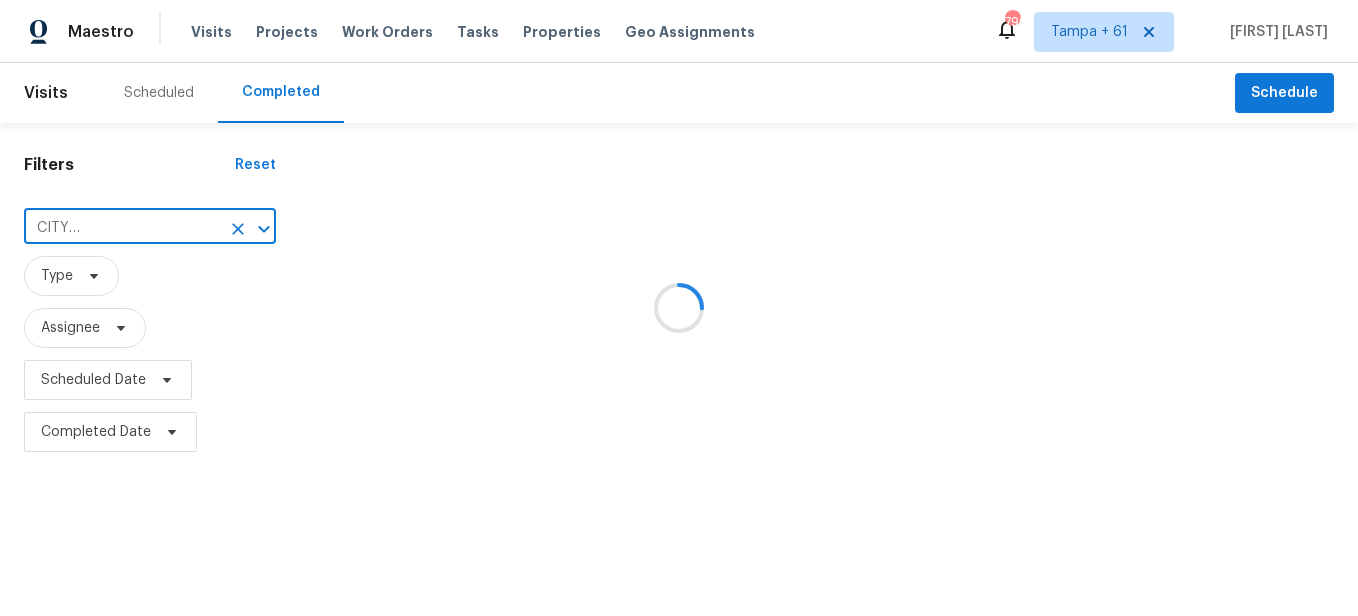 scroll, scrollTop: 0, scrollLeft: 0, axis: both 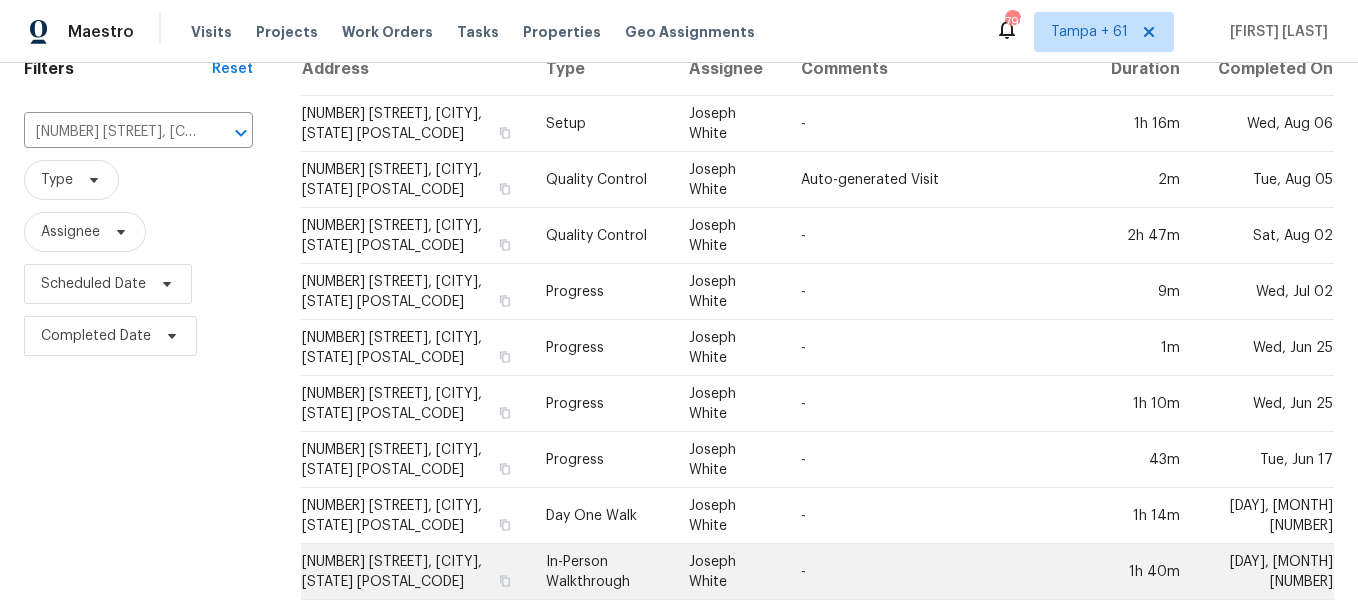 click on "In-Person Walkthrough" at bounding box center (601, 572) 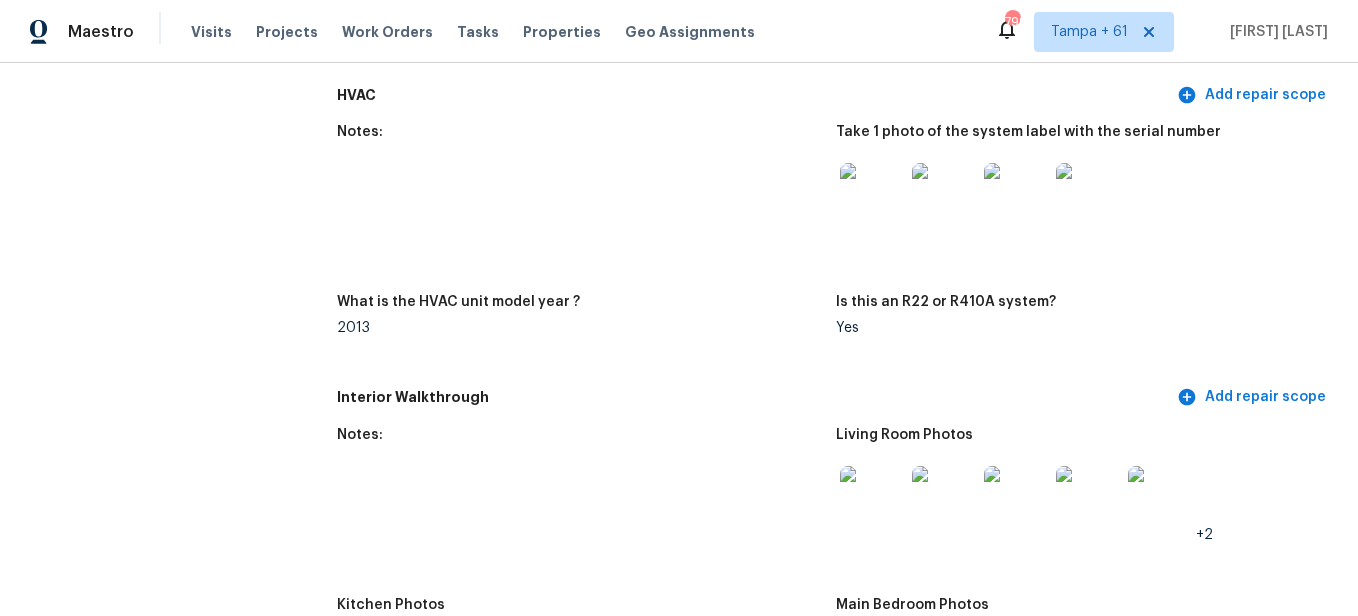 scroll, scrollTop: 2100, scrollLeft: 0, axis: vertical 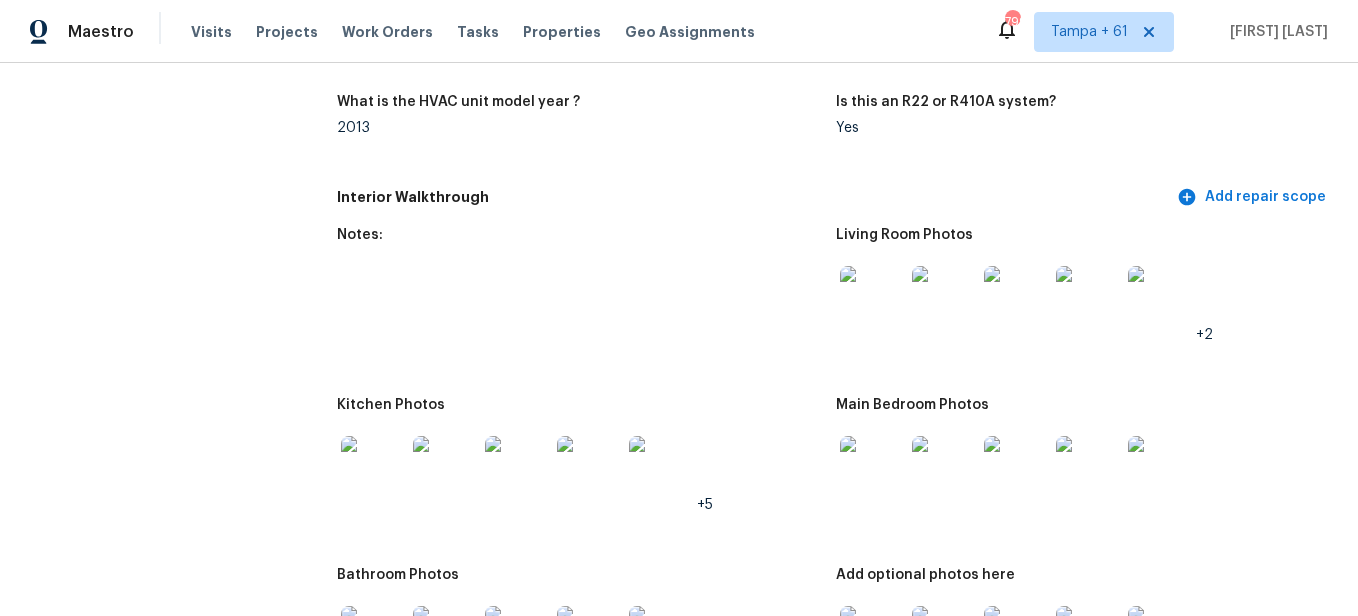 click at bounding box center [872, 298] 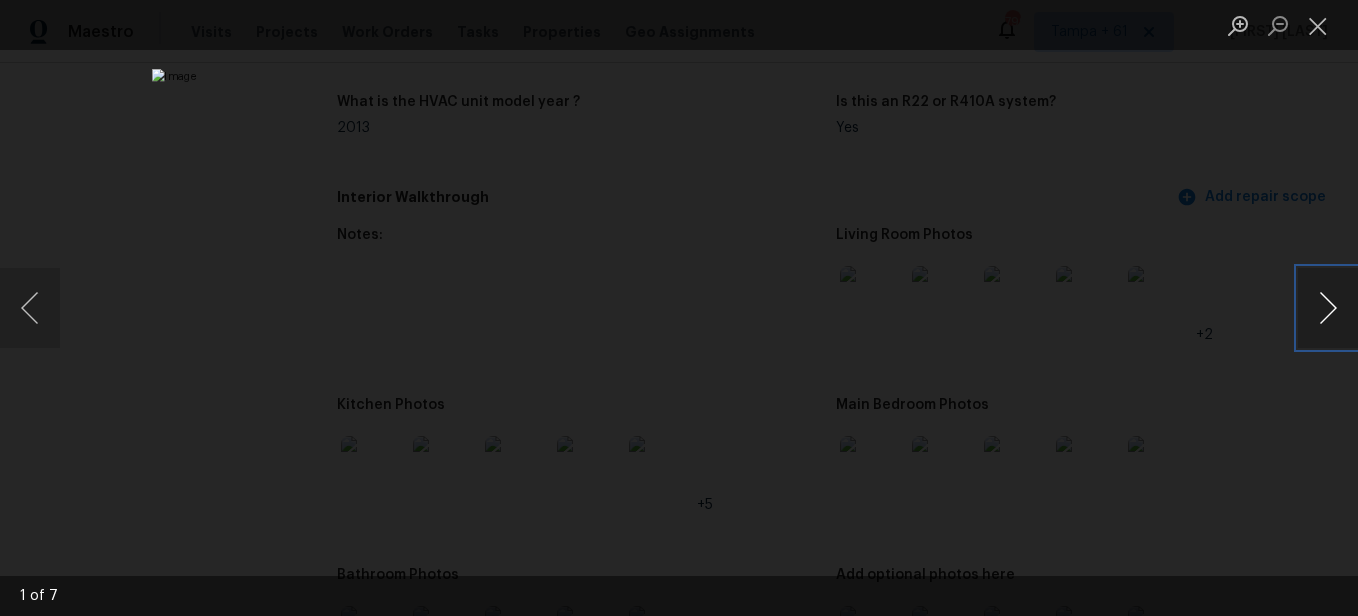 click at bounding box center [1328, 308] 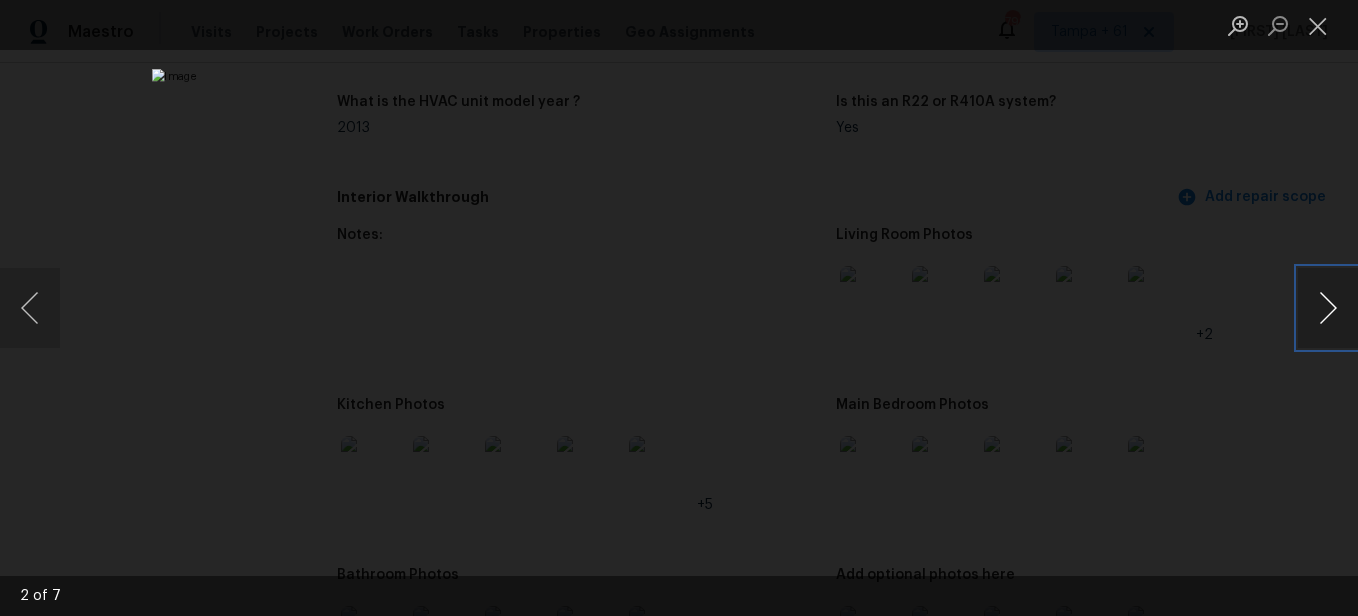click at bounding box center [1328, 308] 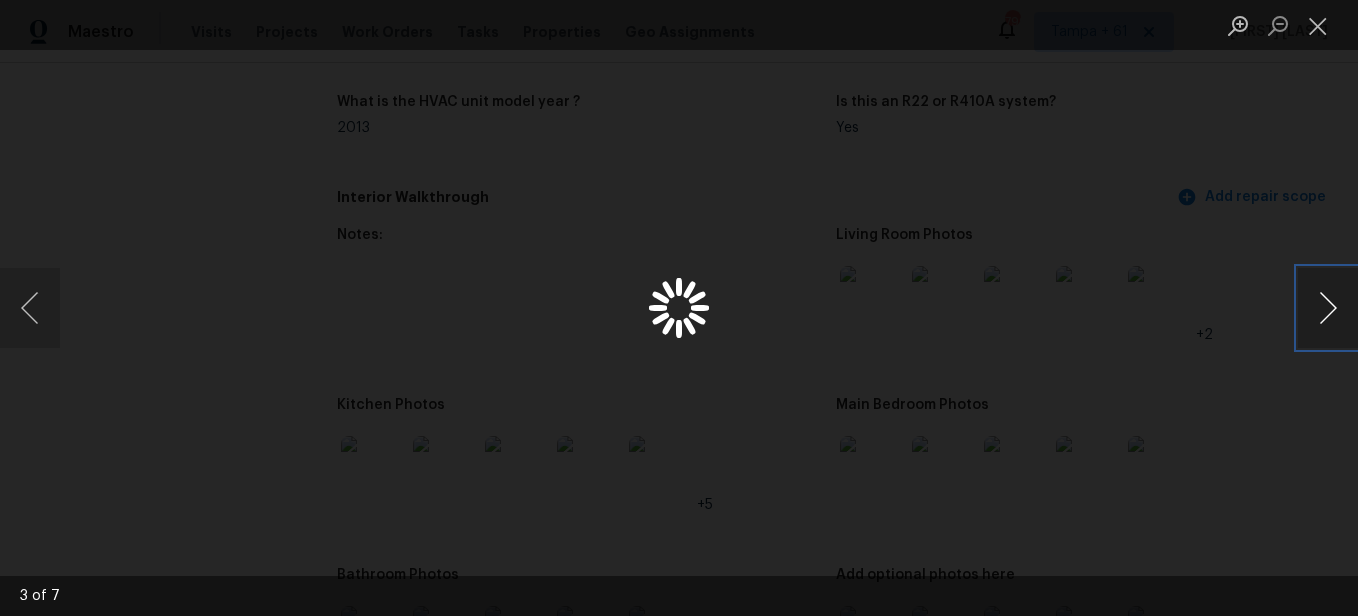 click at bounding box center [1328, 308] 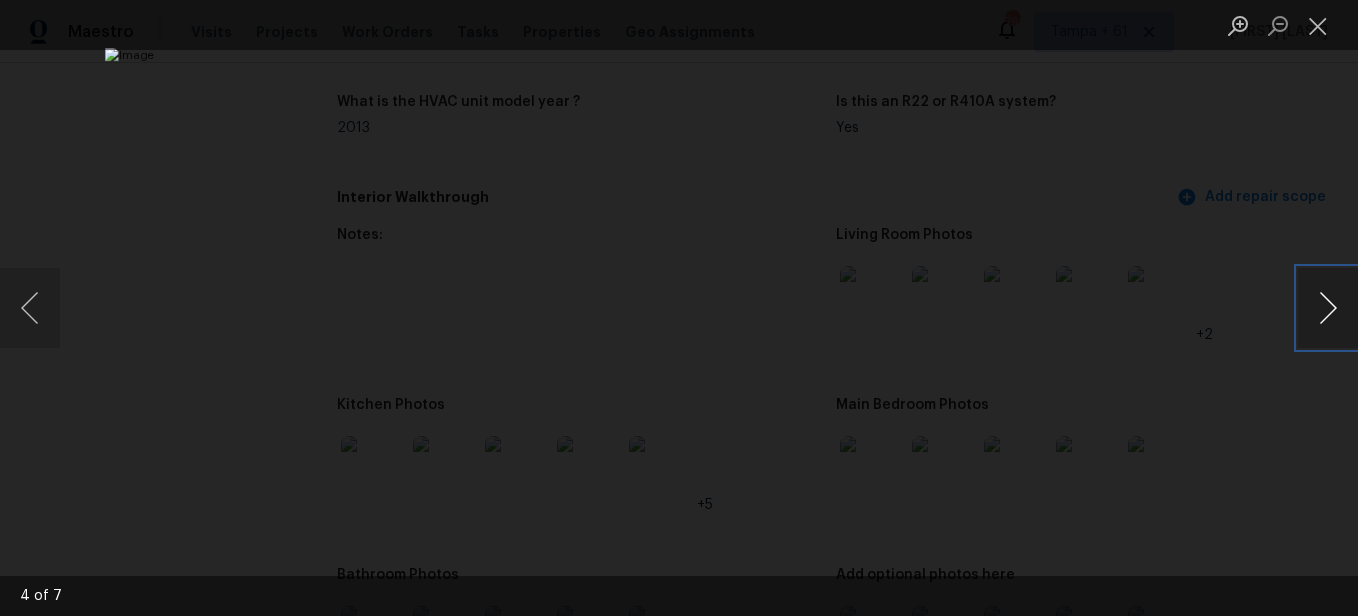click at bounding box center [1328, 308] 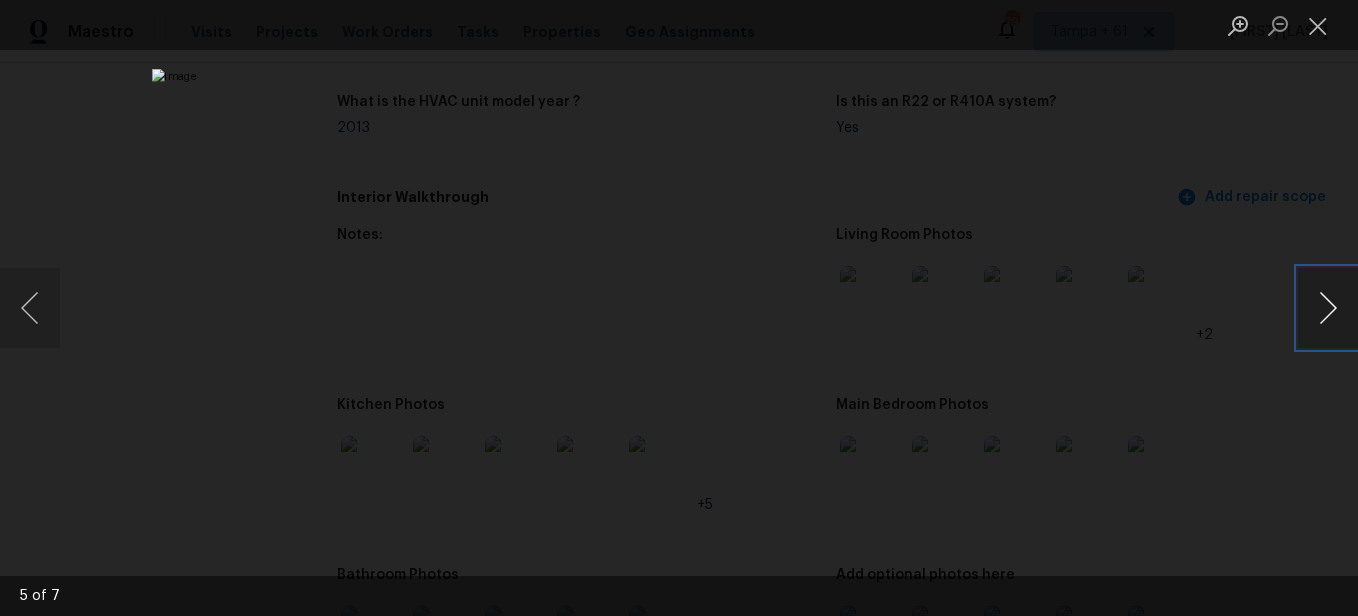 click at bounding box center [1328, 308] 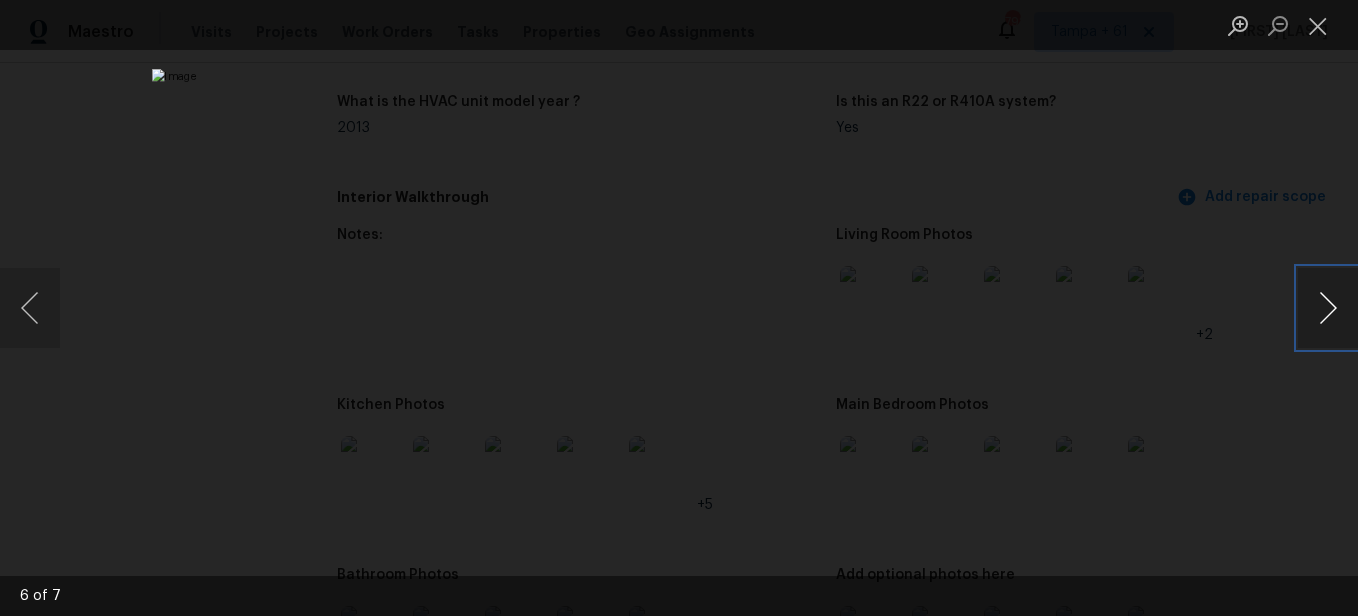 click at bounding box center (1328, 308) 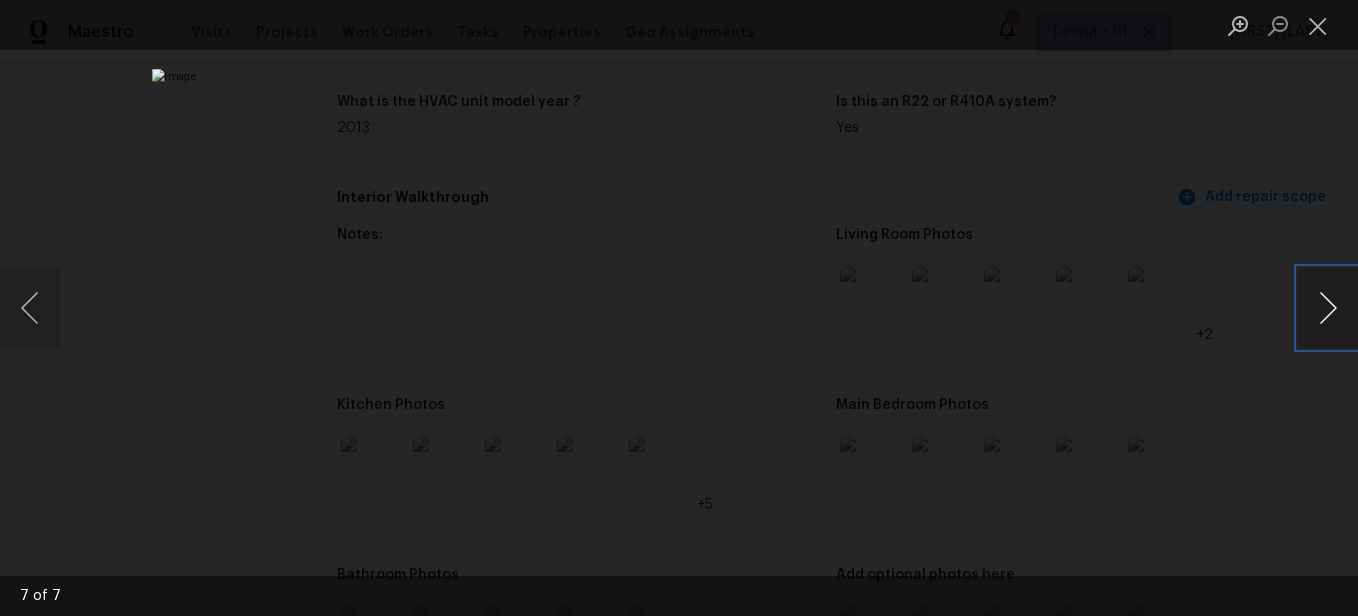 click at bounding box center (1328, 308) 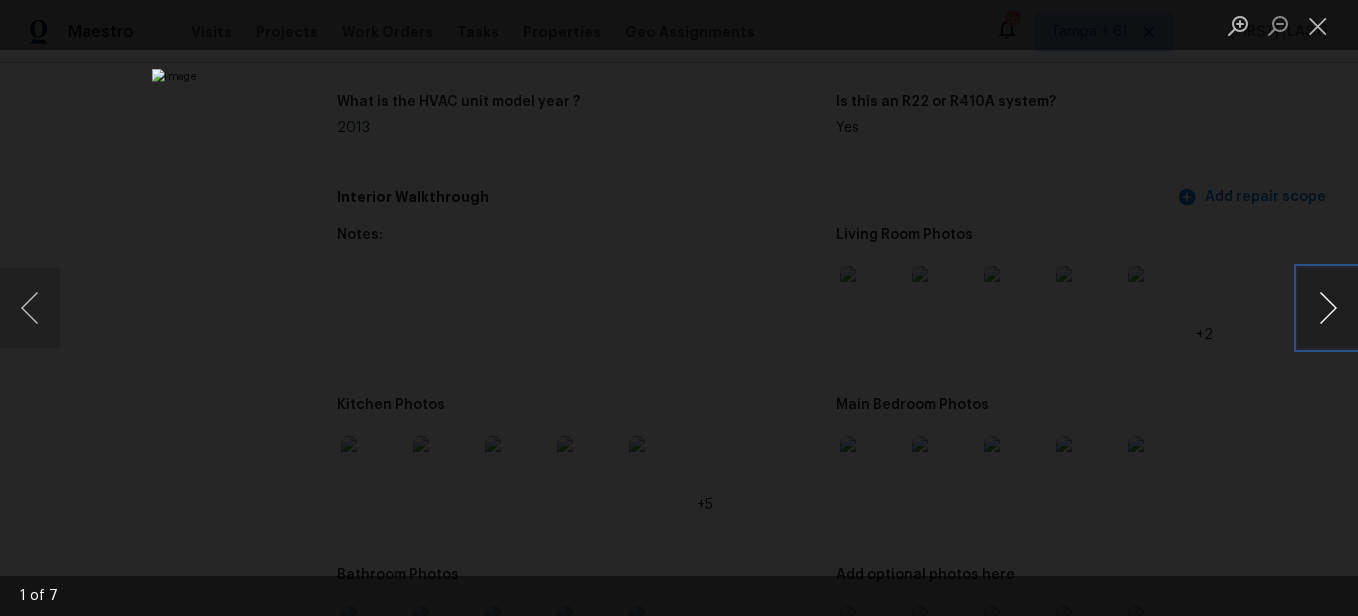 click at bounding box center (1328, 308) 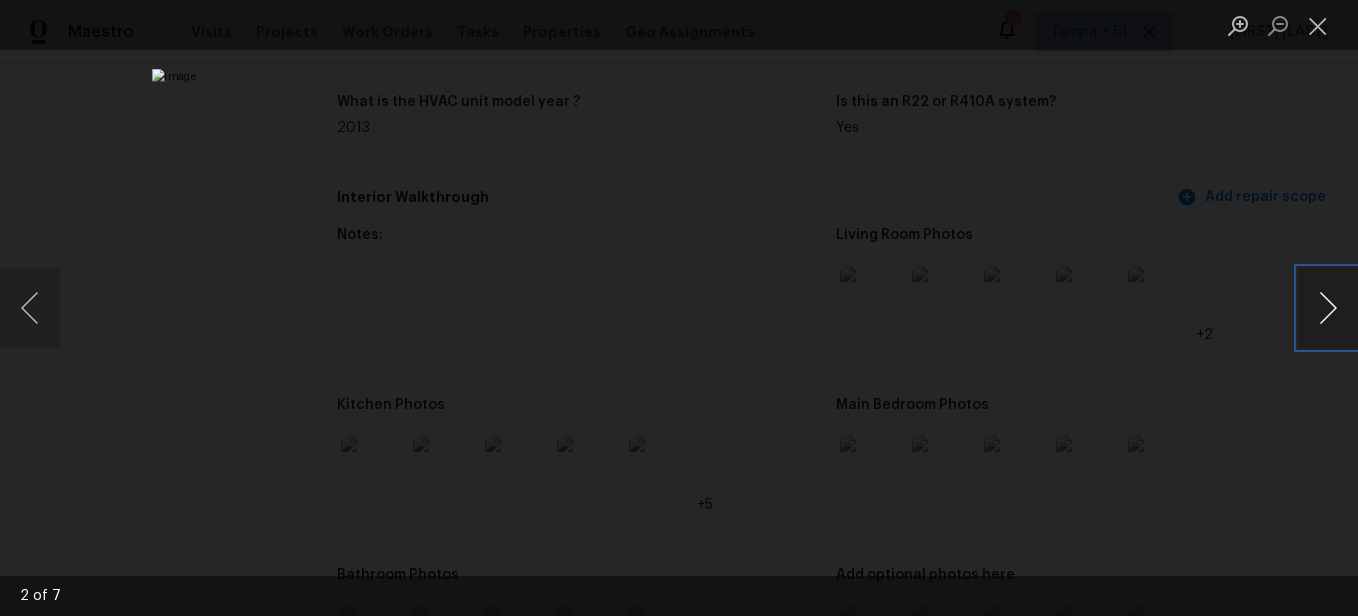 click at bounding box center [1328, 308] 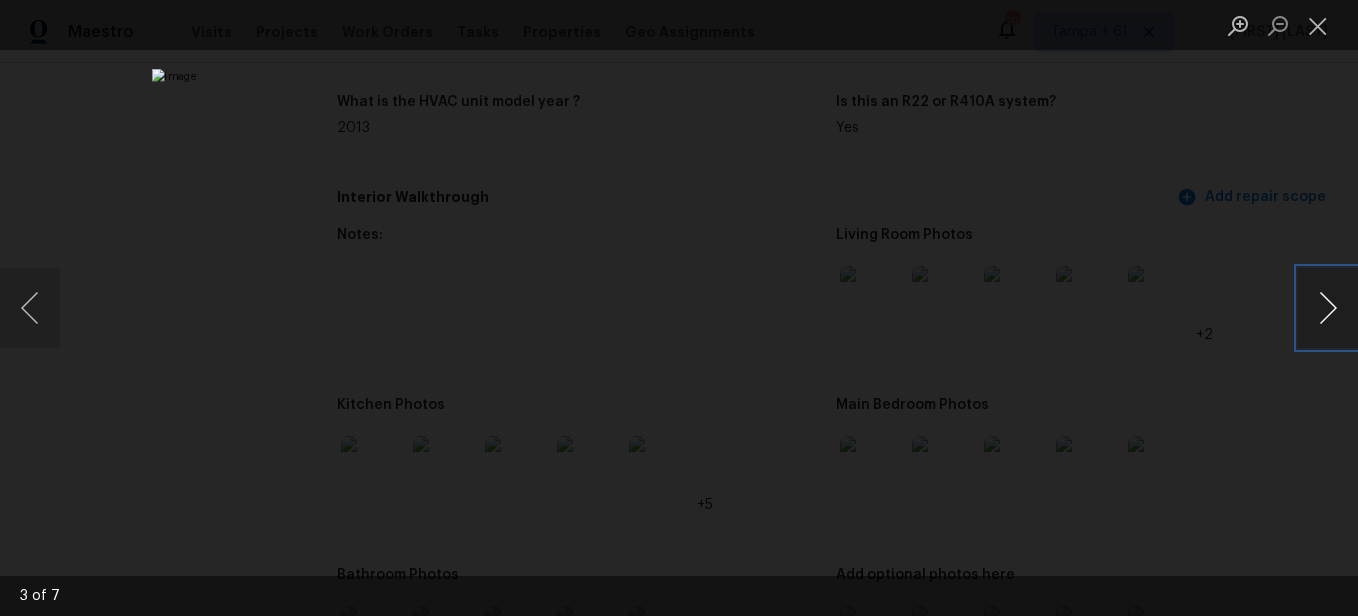 click at bounding box center [1328, 308] 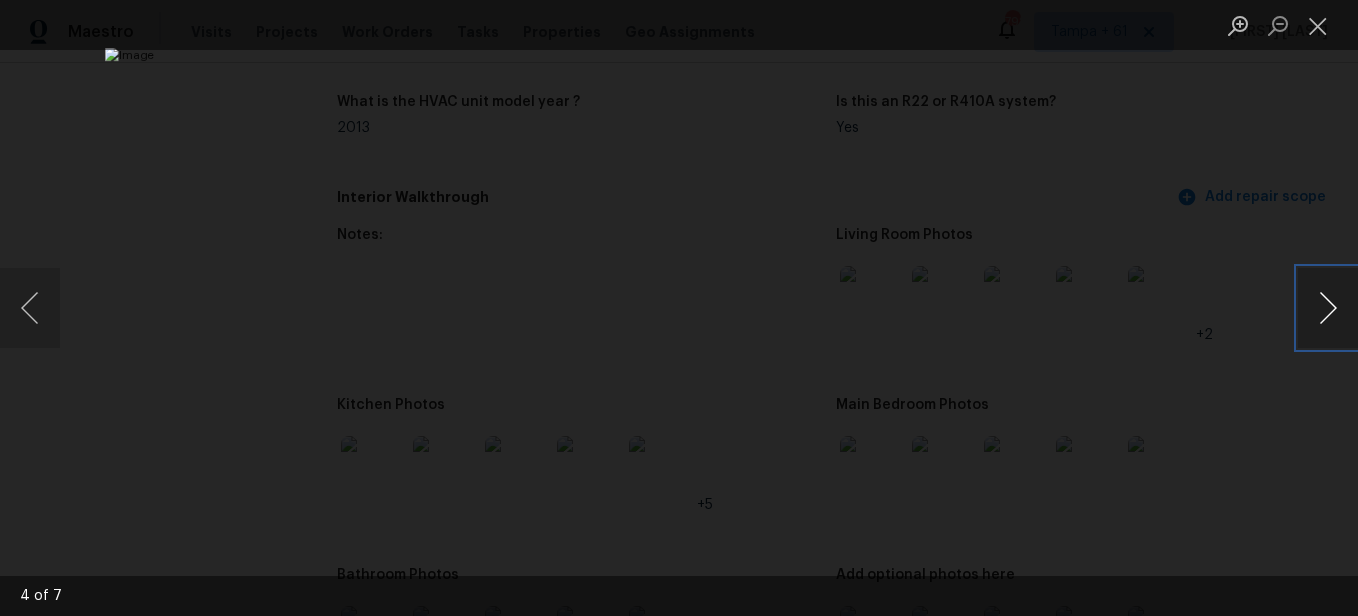 click at bounding box center [1328, 308] 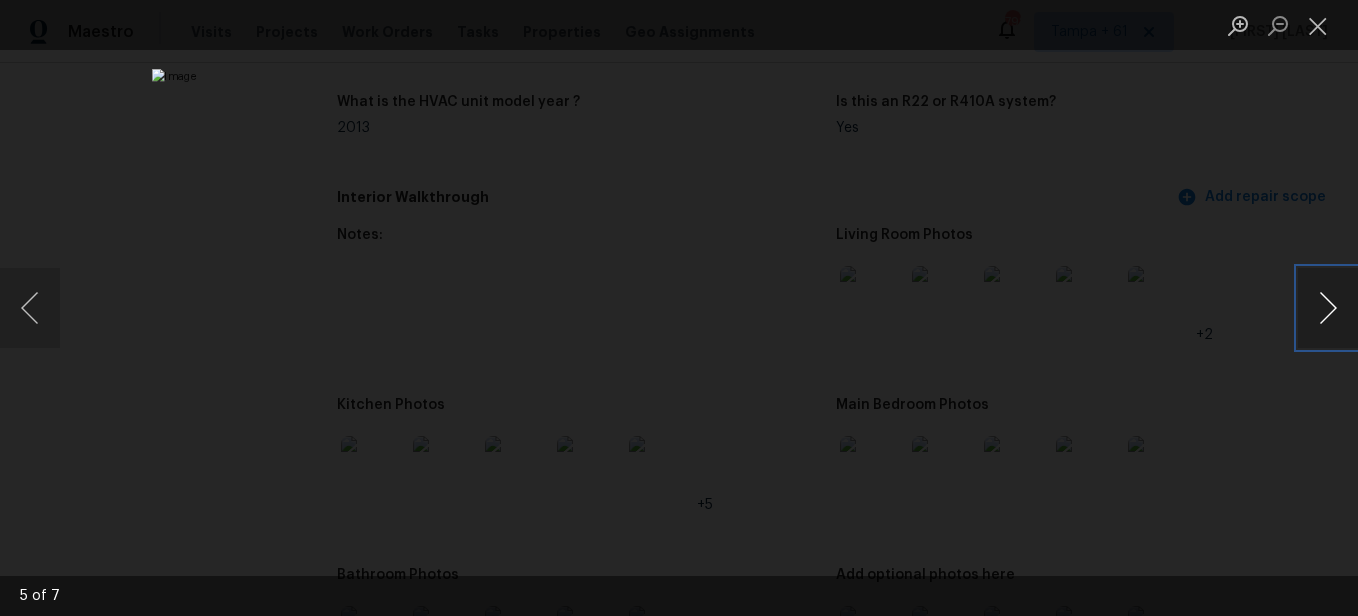 click at bounding box center [1328, 308] 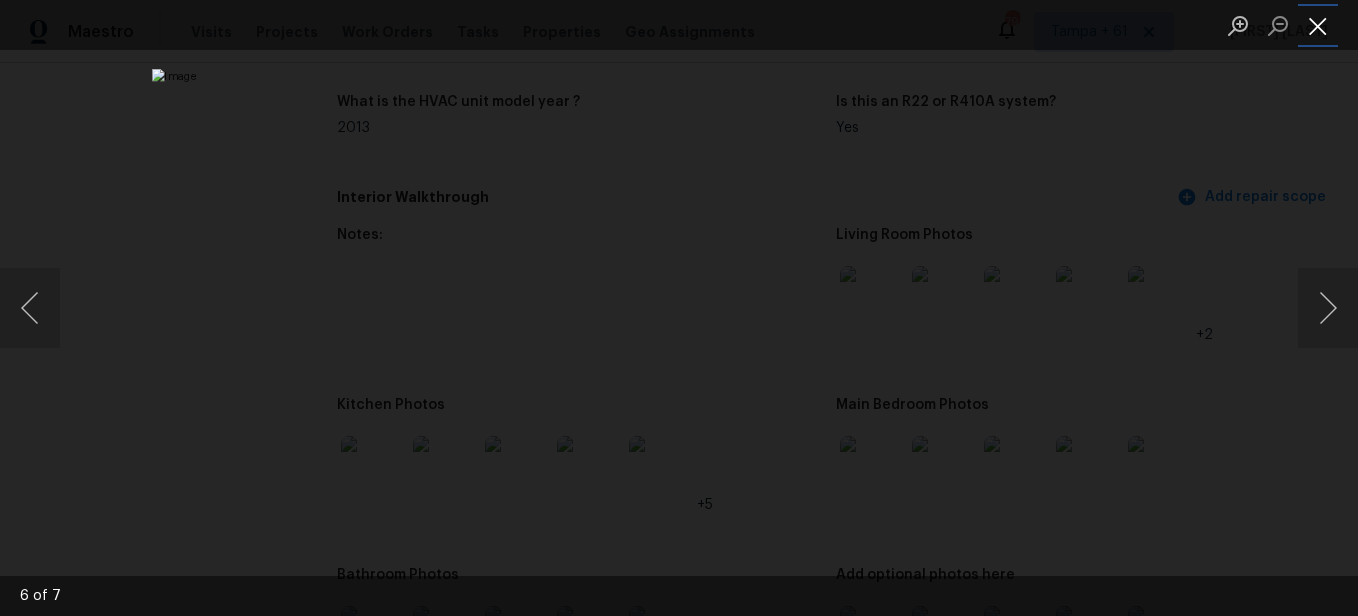 click at bounding box center [1318, 25] 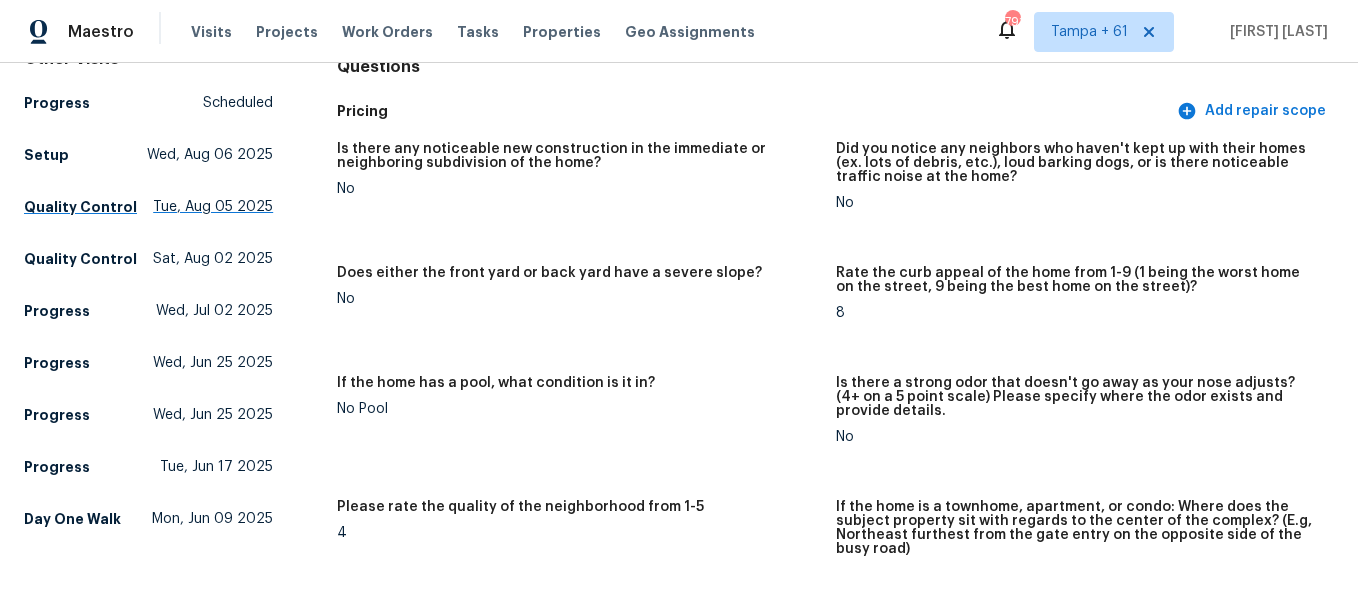 scroll, scrollTop: 100, scrollLeft: 0, axis: vertical 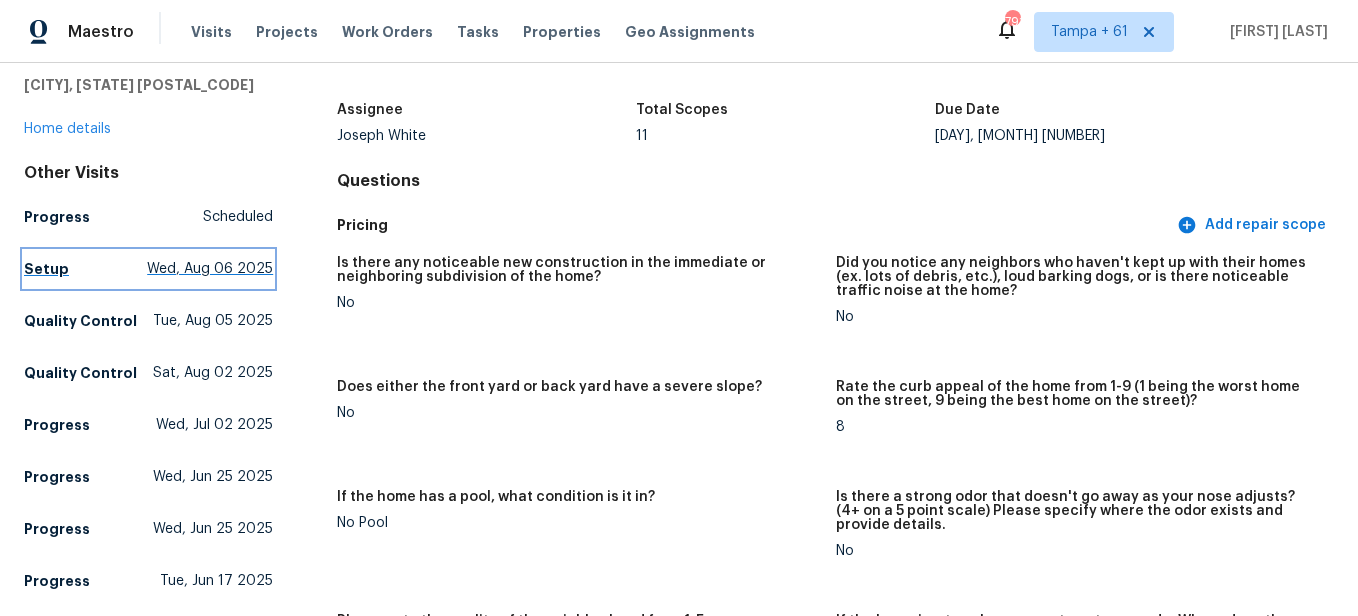click on "Setup" at bounding box center [46, 269] 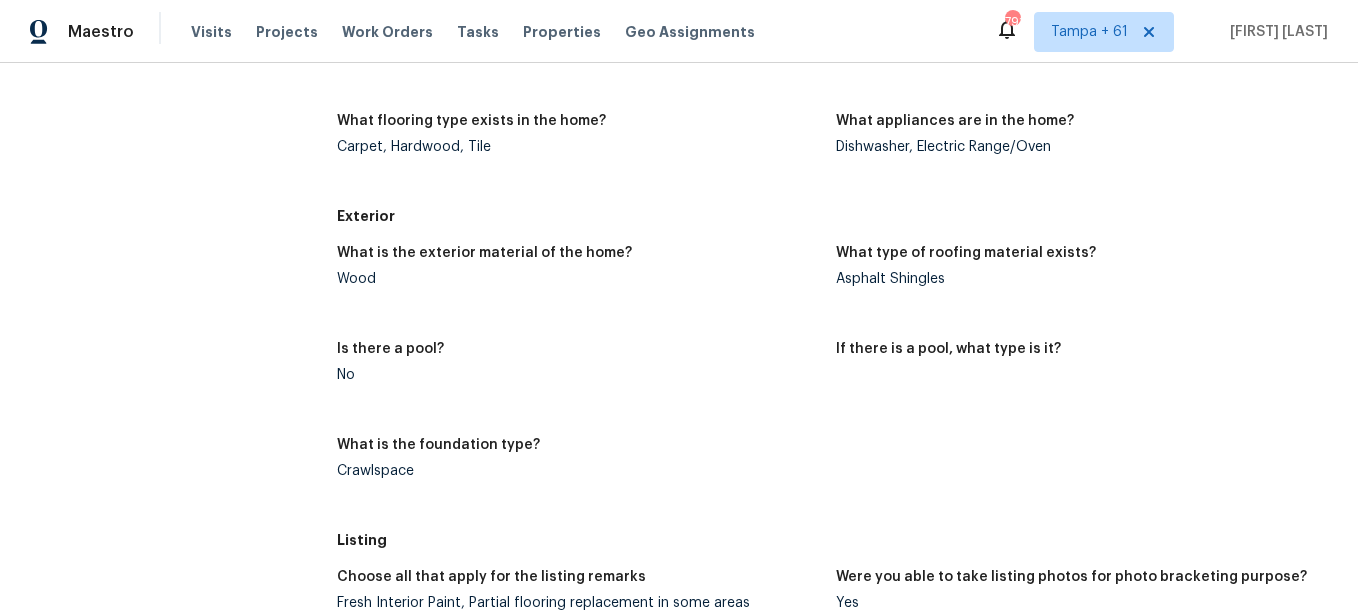 scroll, scrollTop: 1000, scrollLeft: 0, axis: vertical 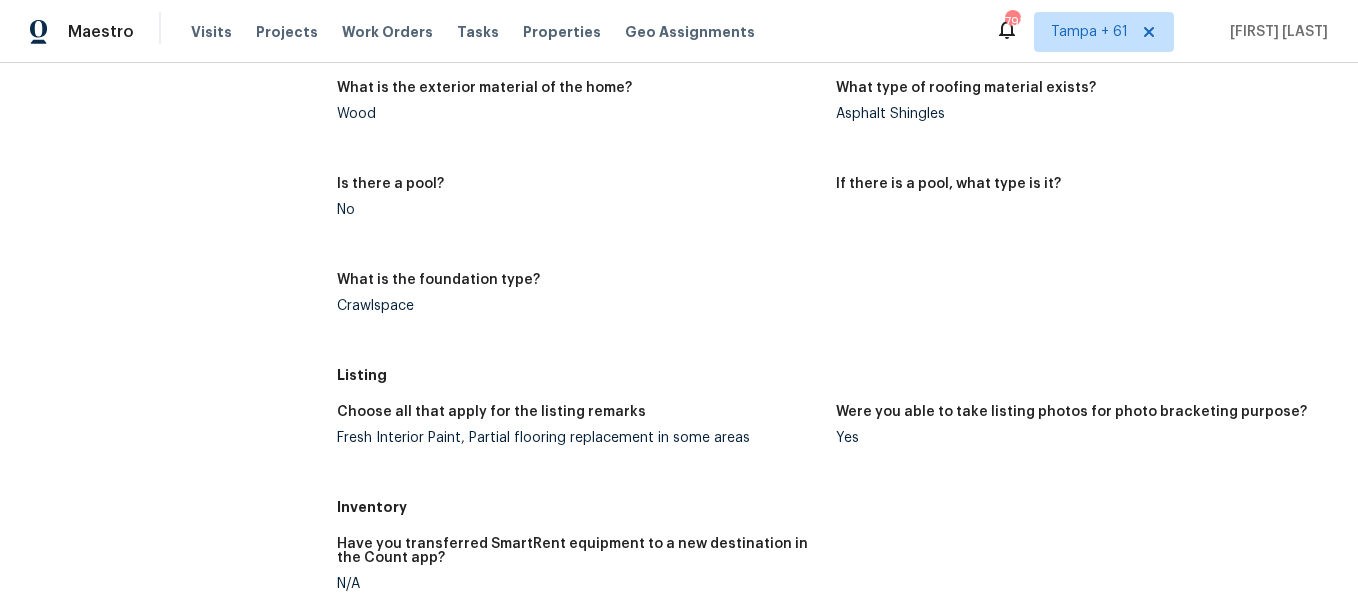 click on "Fresh Interior Paint, Partial flooring replacement in some areas" at bounding box center (578, 438) 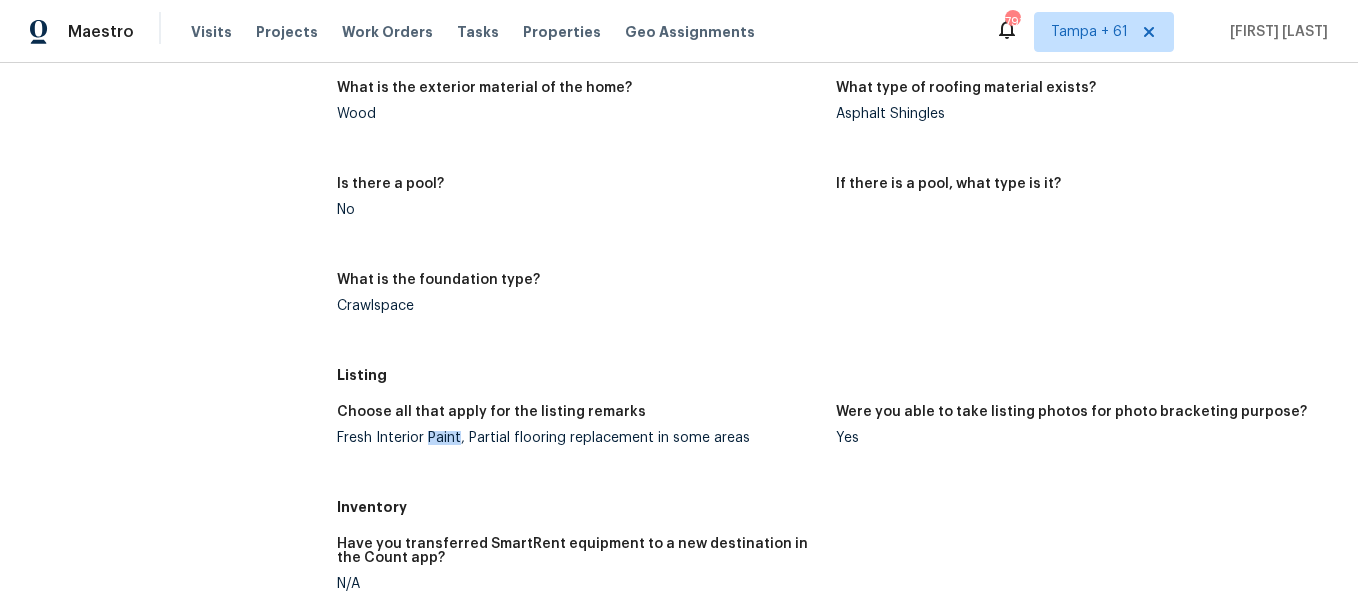 click on "Fresh Interior Paint, Partial flooring replacement in some areas" at bounding box center (578, 438) 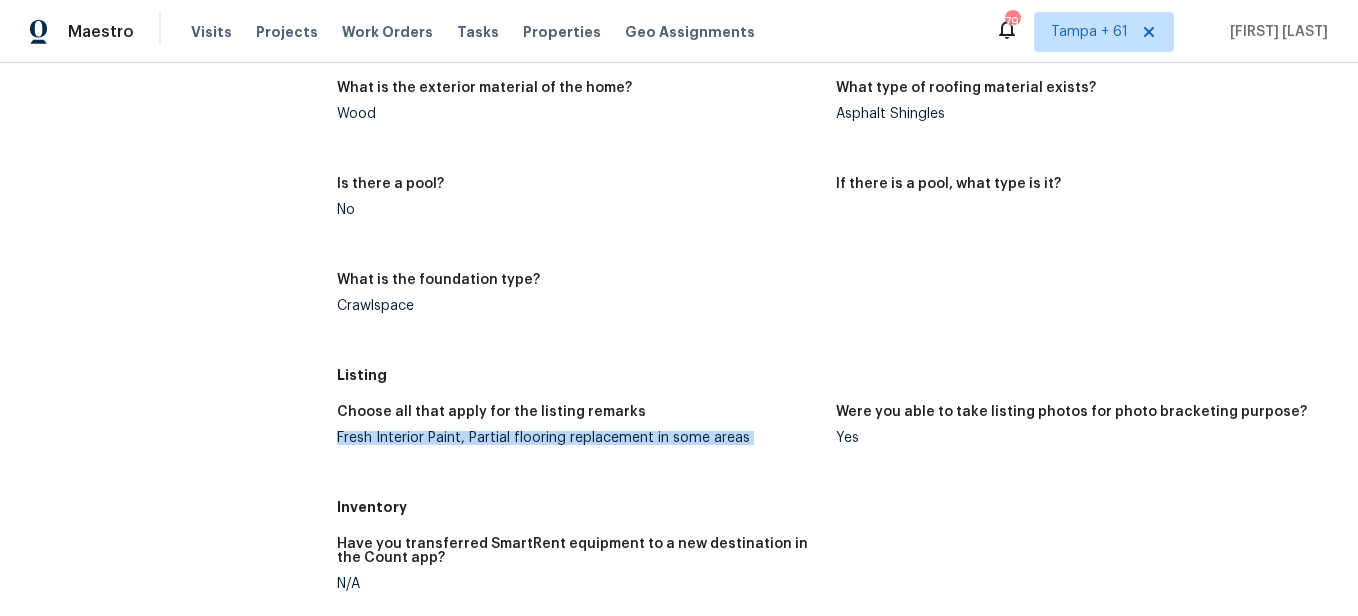 click on "Fresh Interior Paint, Partial flooring replacement in some areas" at bounding box center [578, 438] 